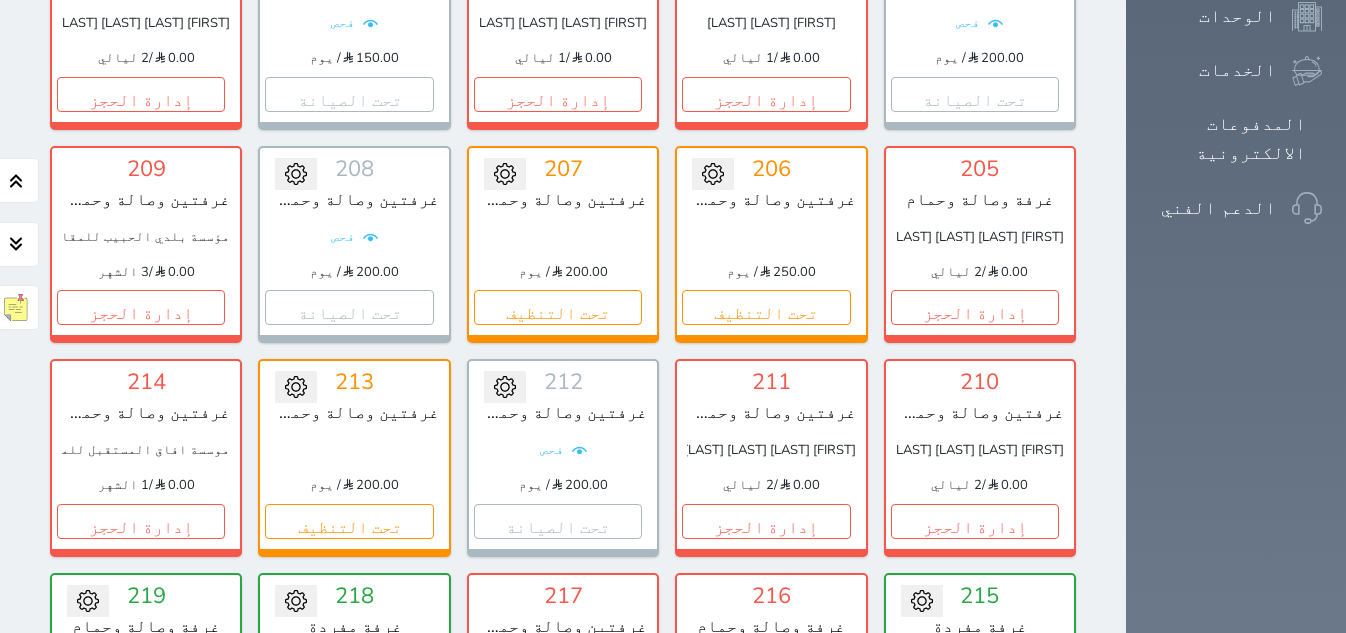 scroll, scrollTop: 1224, scrollLeft: 0, axis: vertical 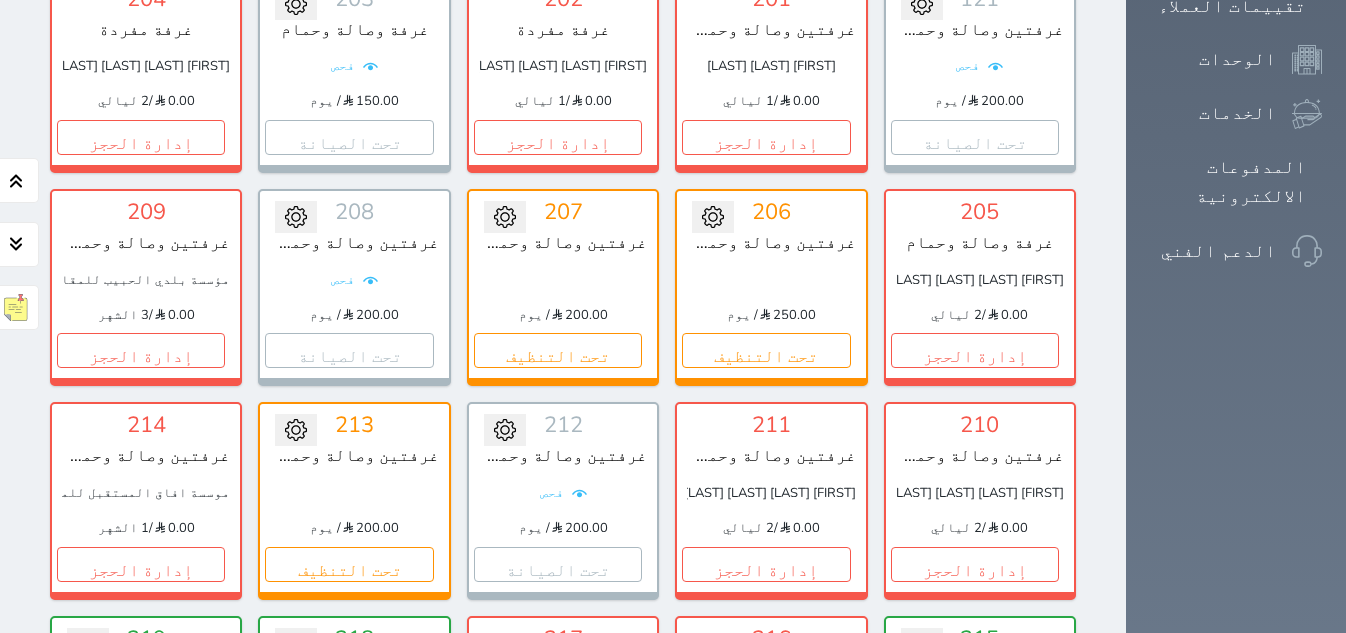 click on "حجز" at bounding box center (975, 777) 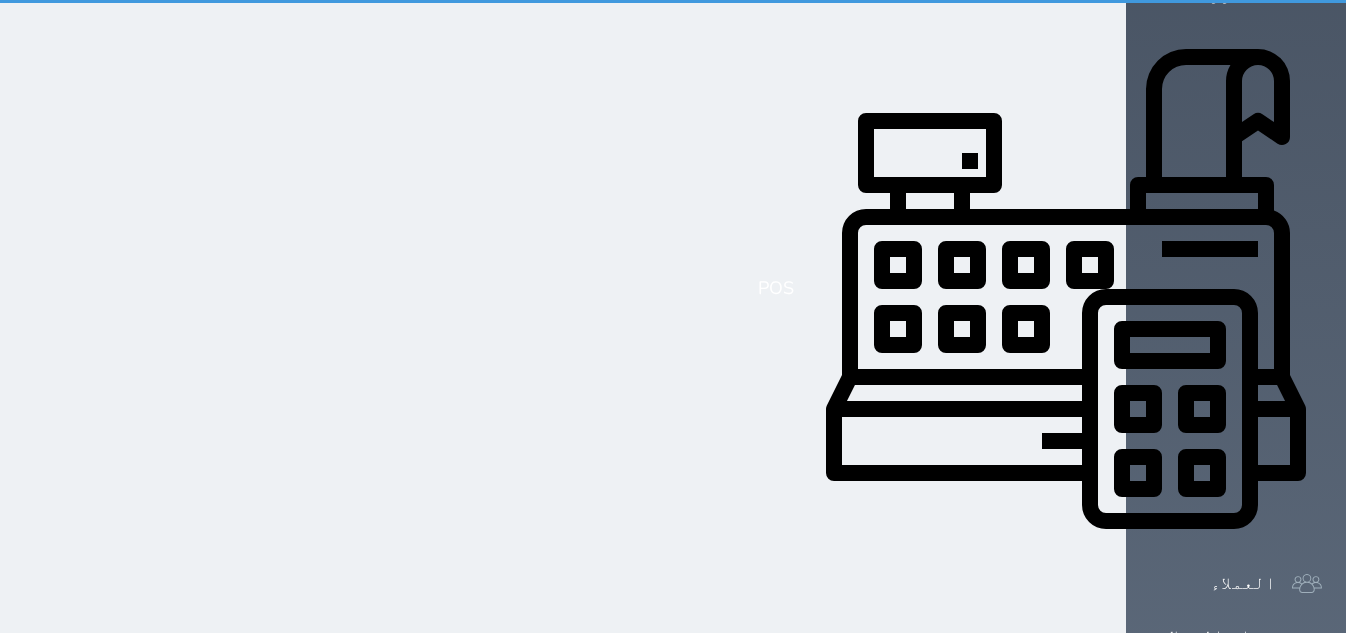 select on "1" 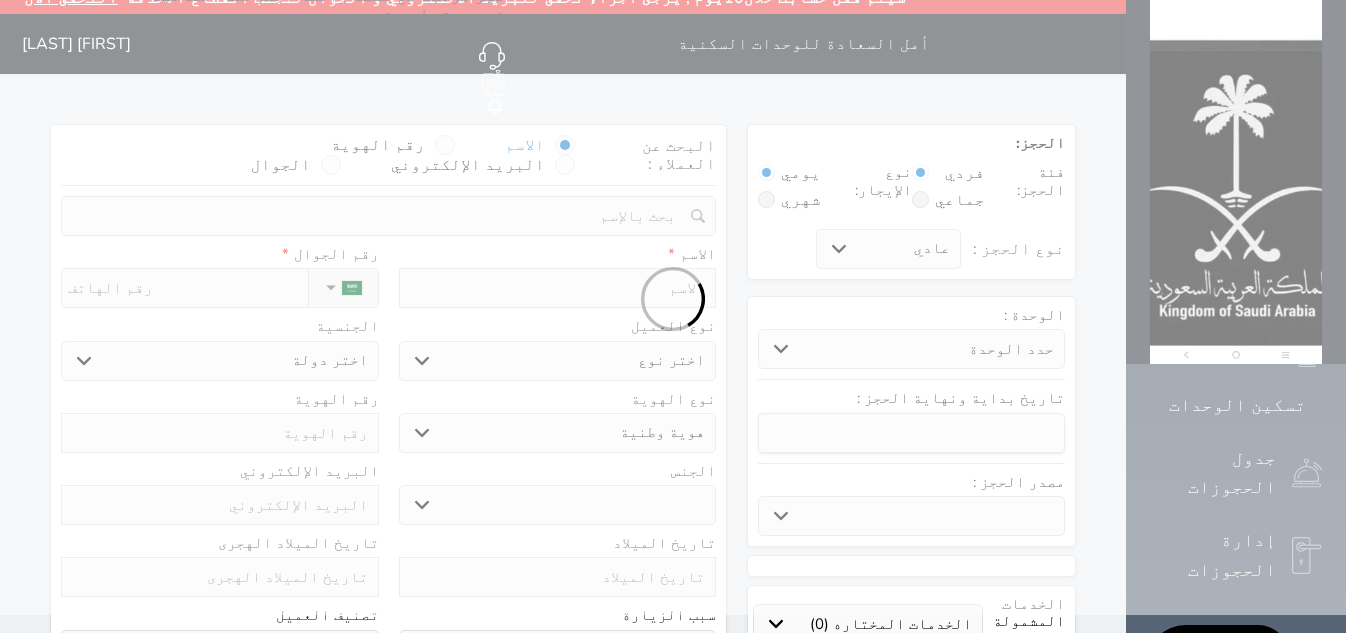 scroll, scrollTop: 0, scrollLeft: 0, axis: both 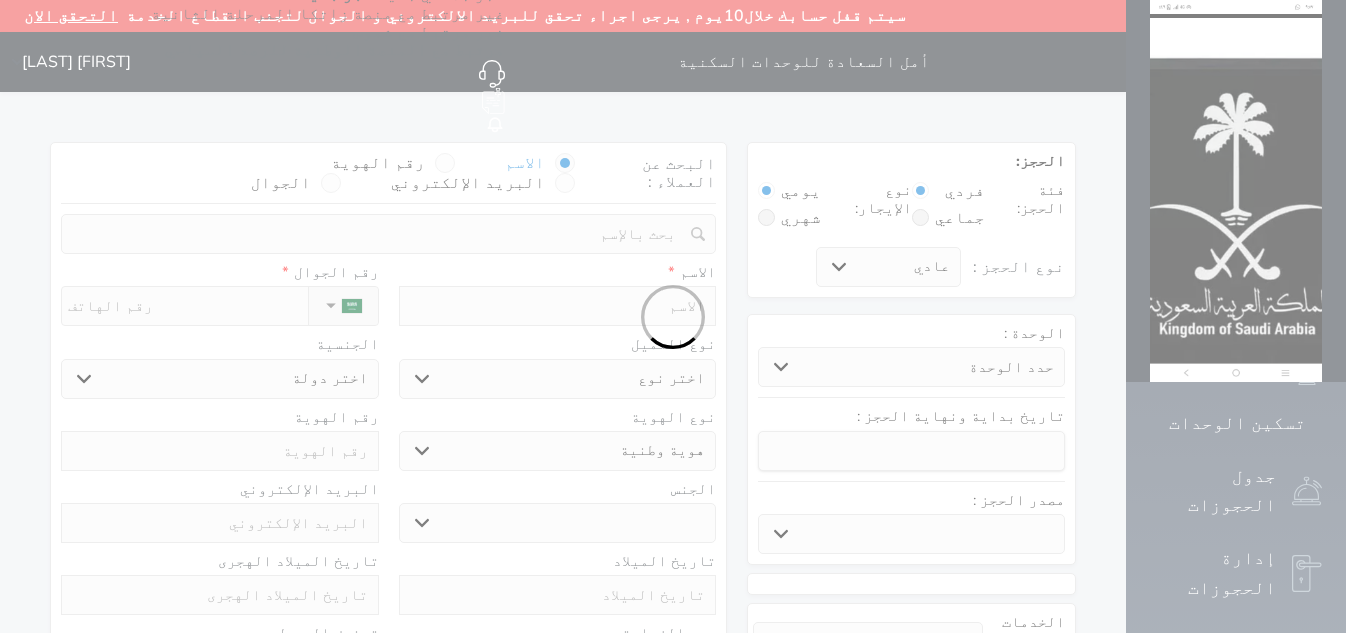 select 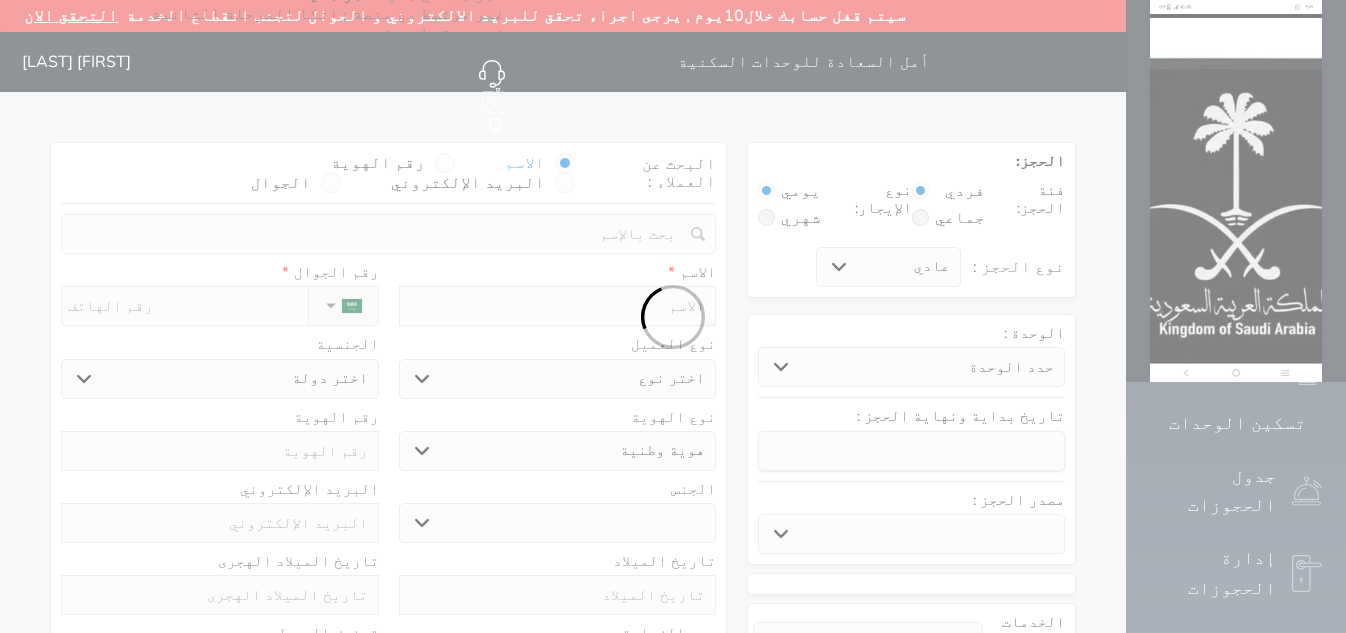 select 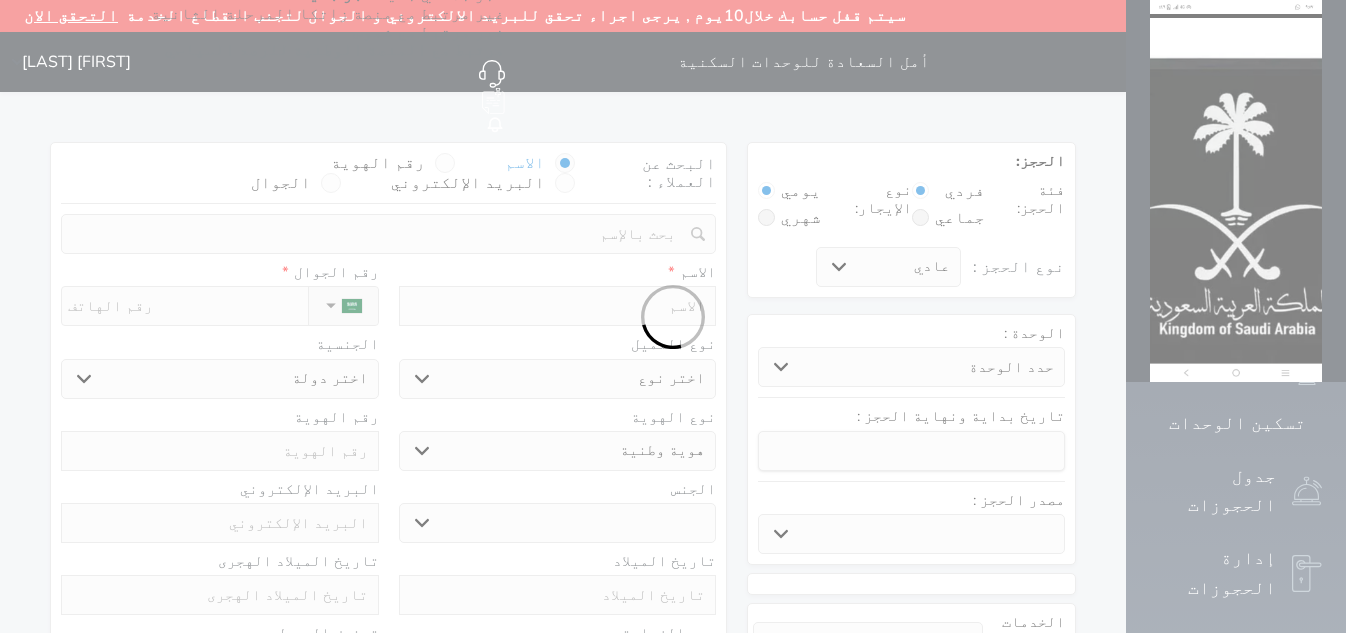 select 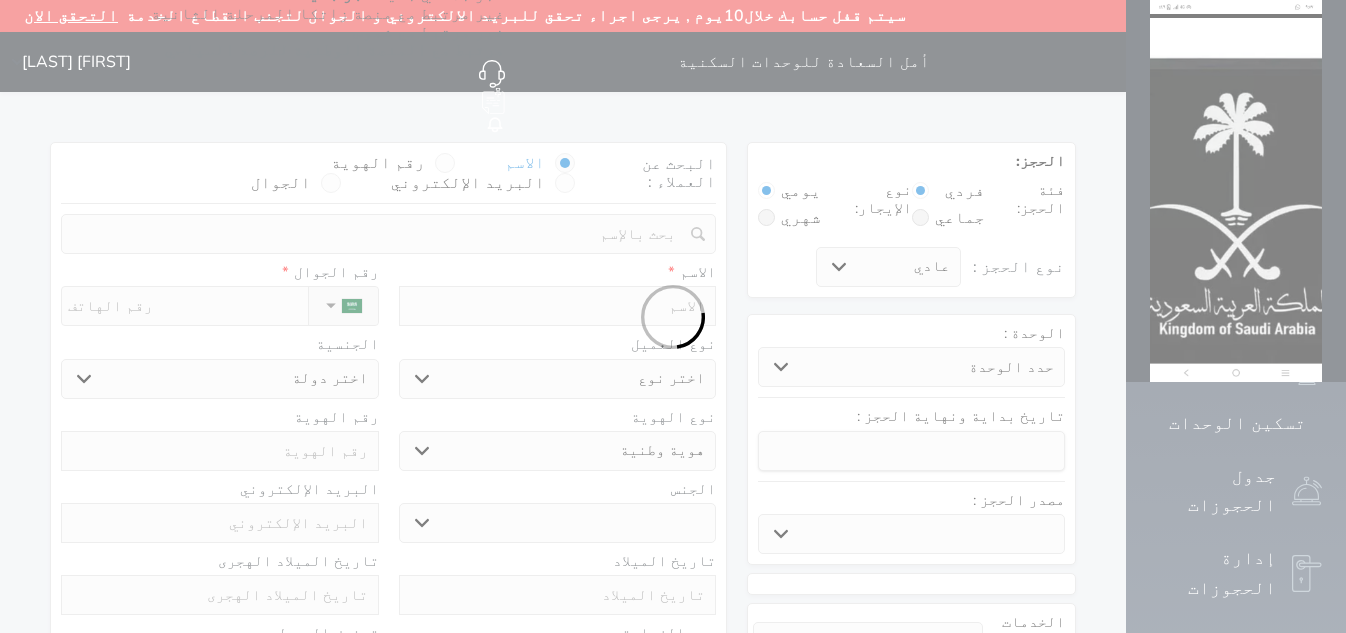 select 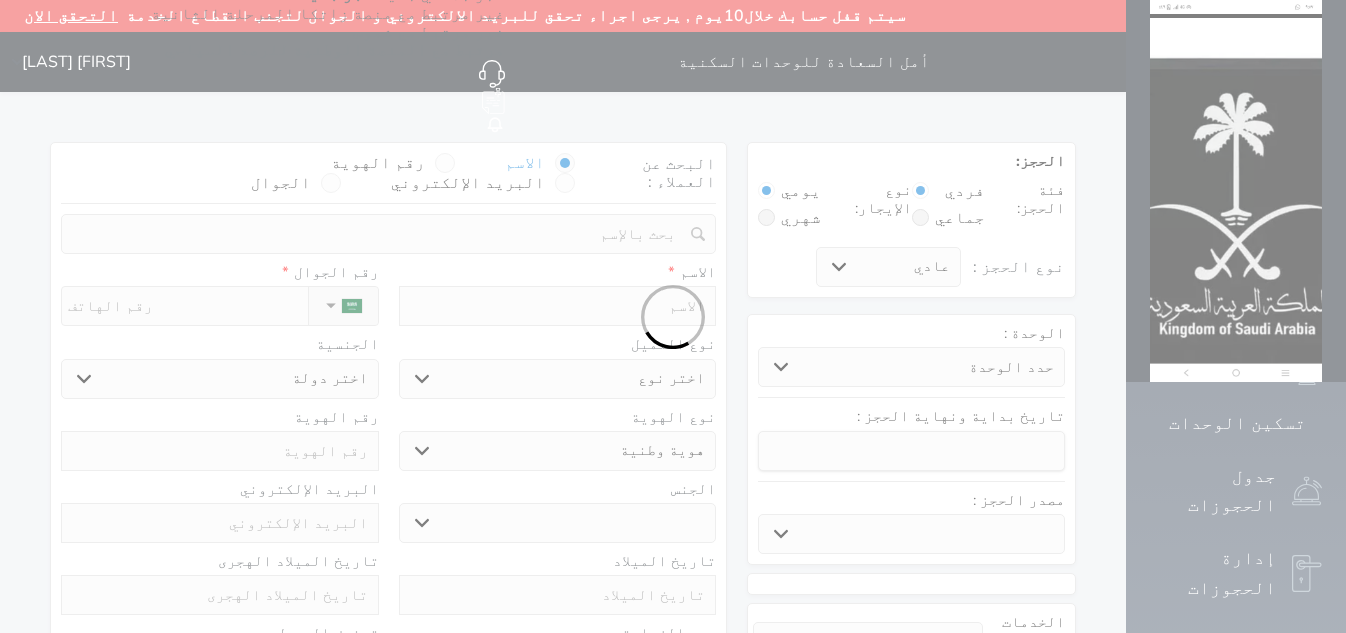 select 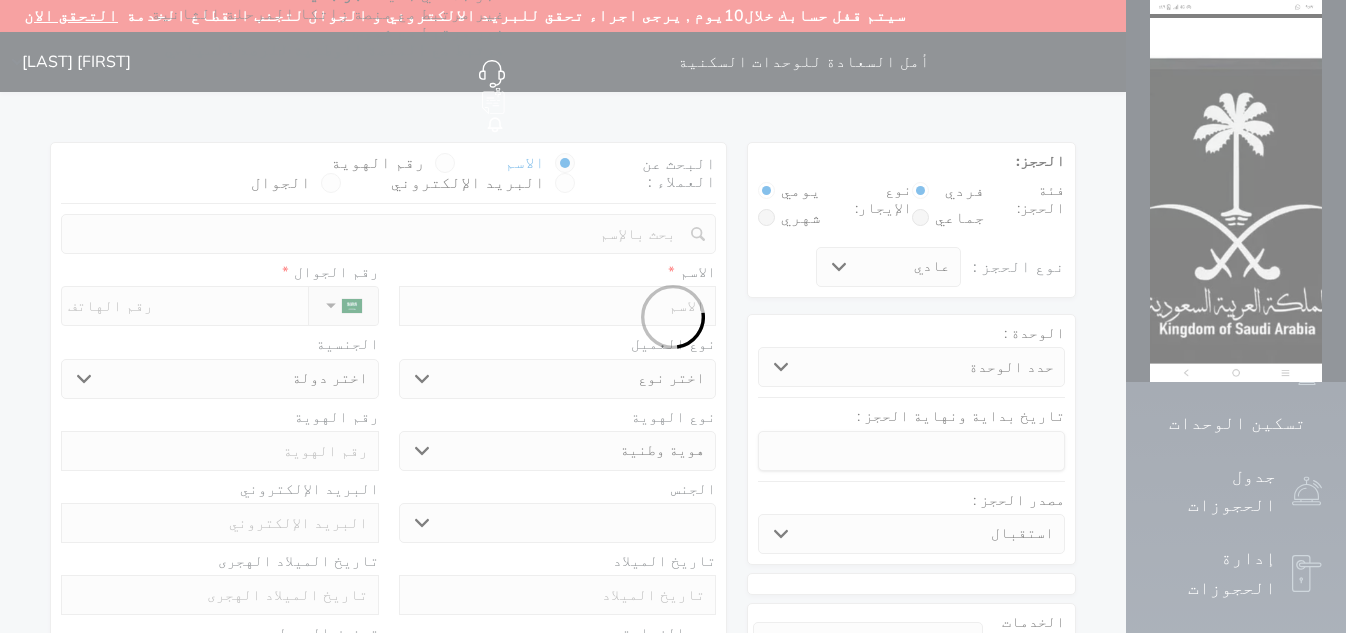 select 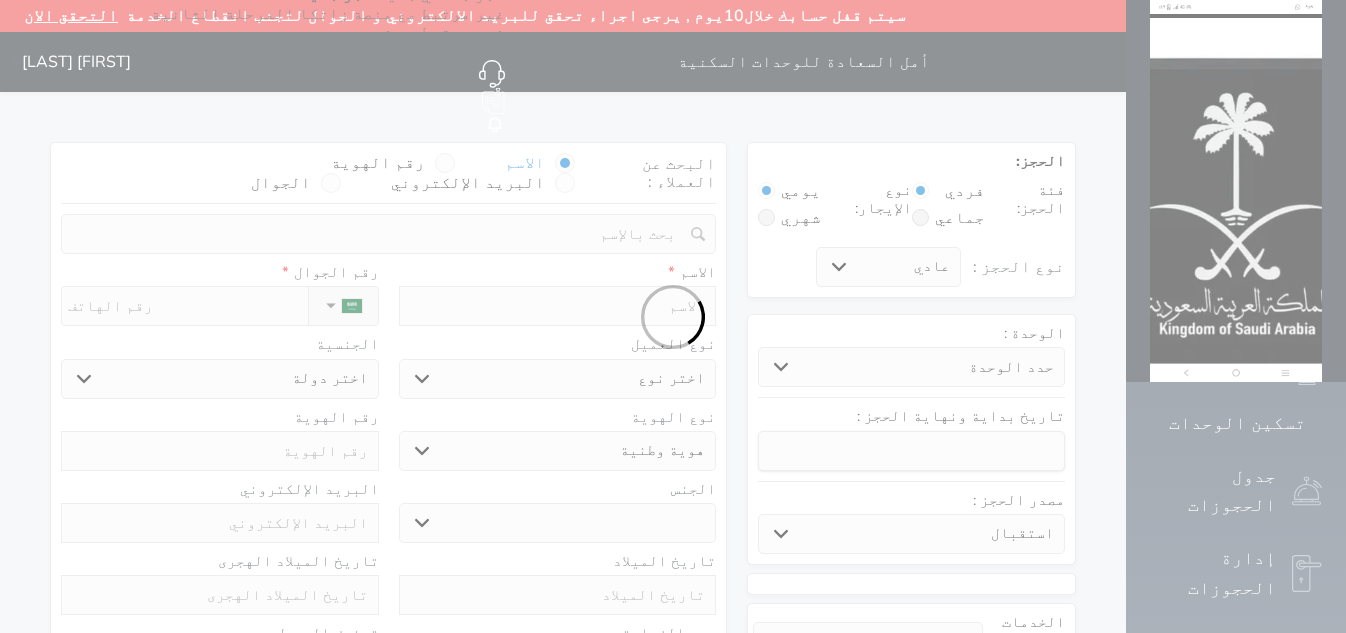 select 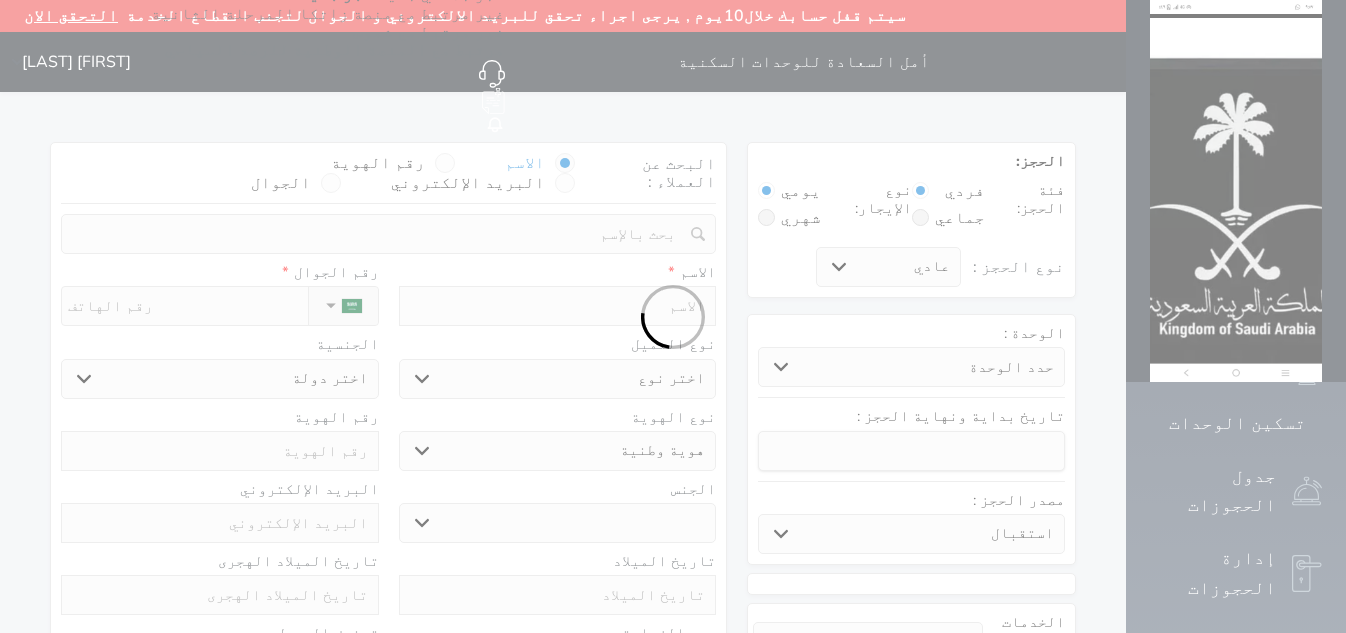 select 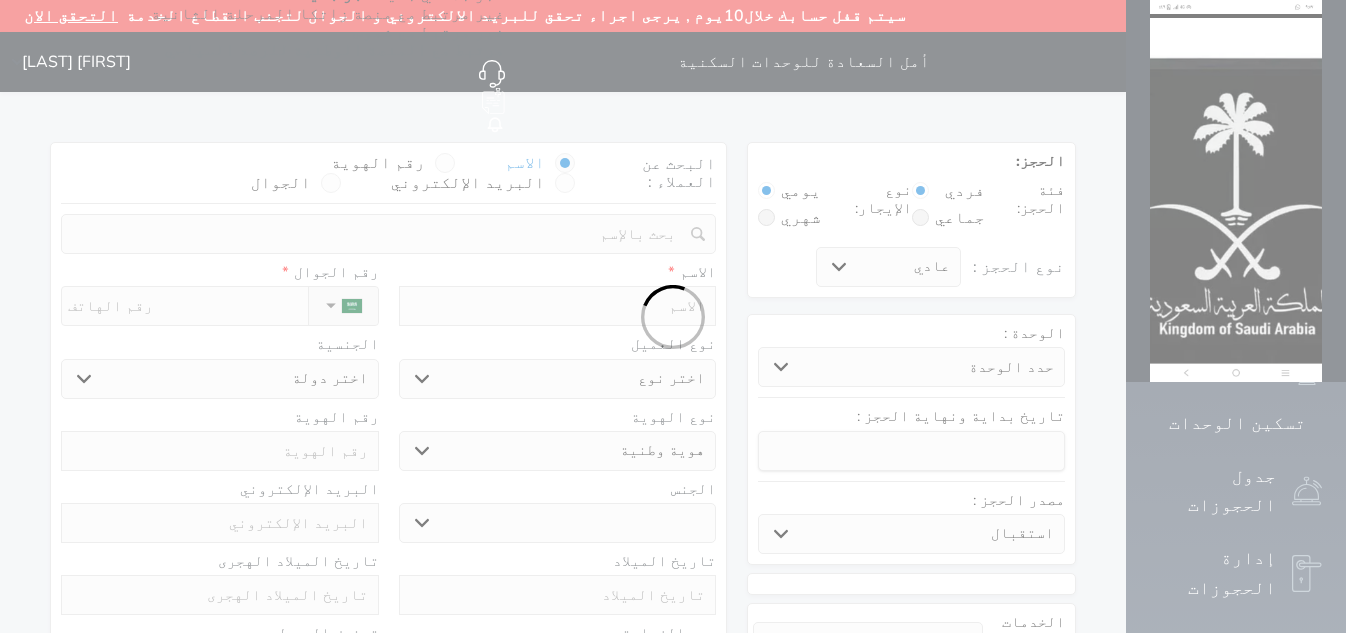 select 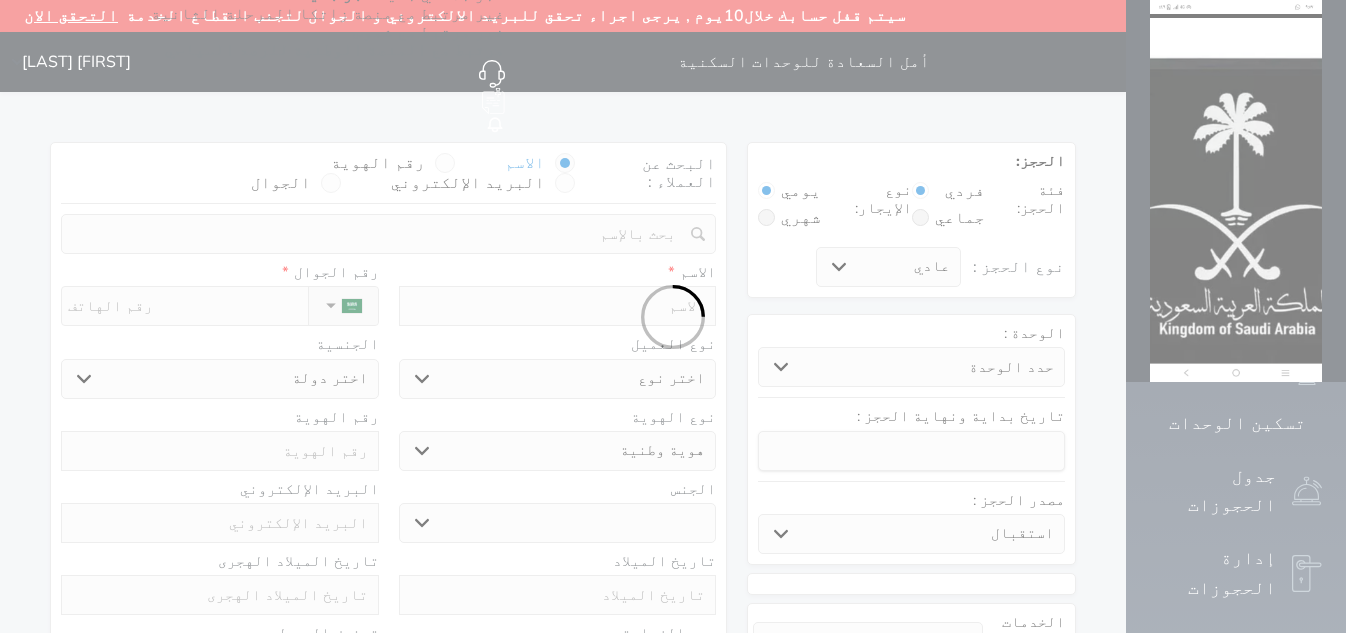 select 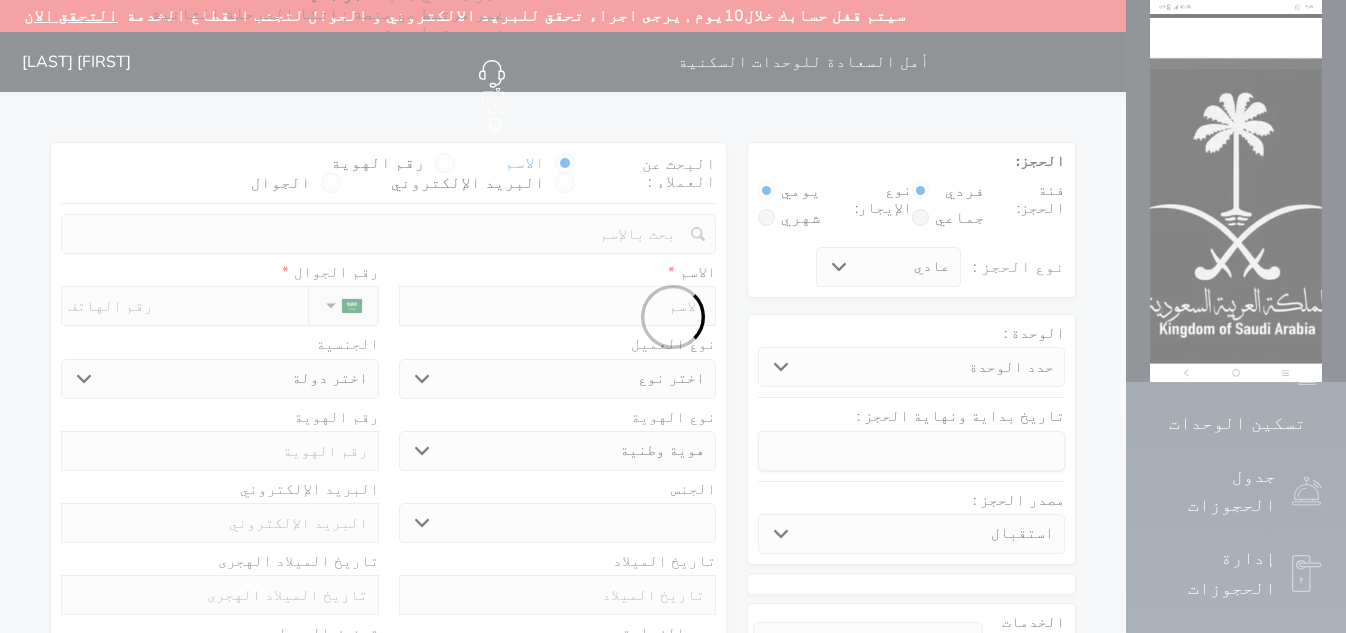select 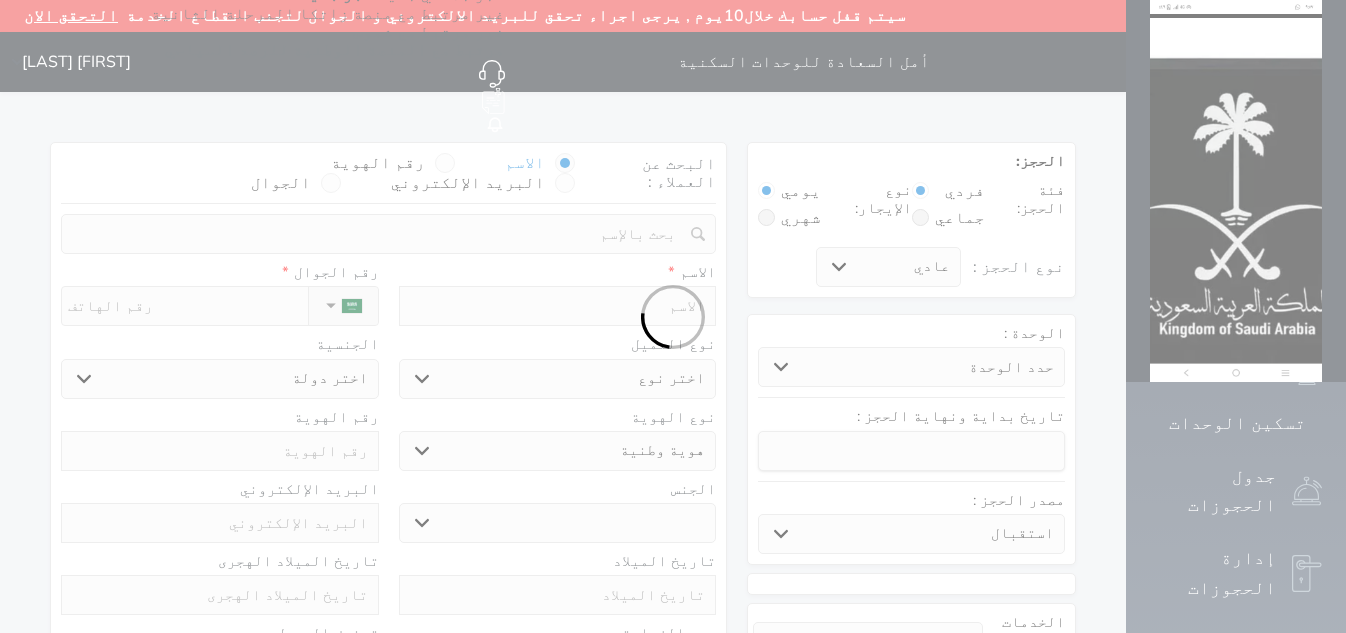 select on "113" 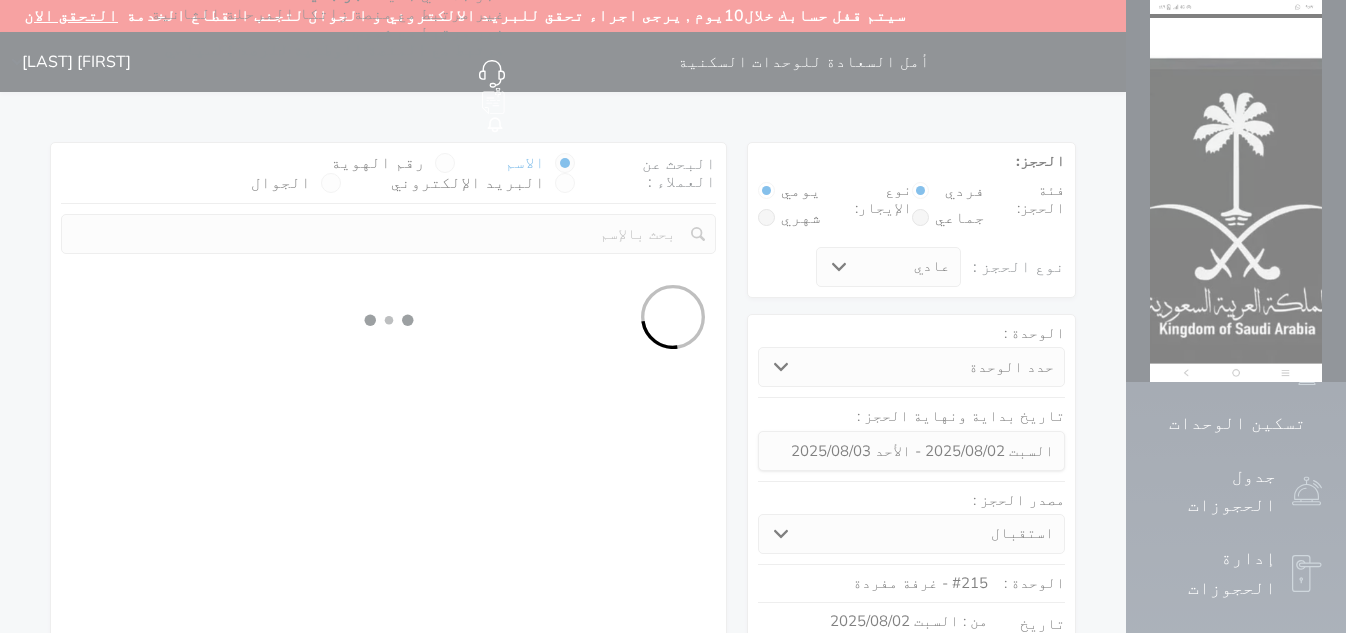 select 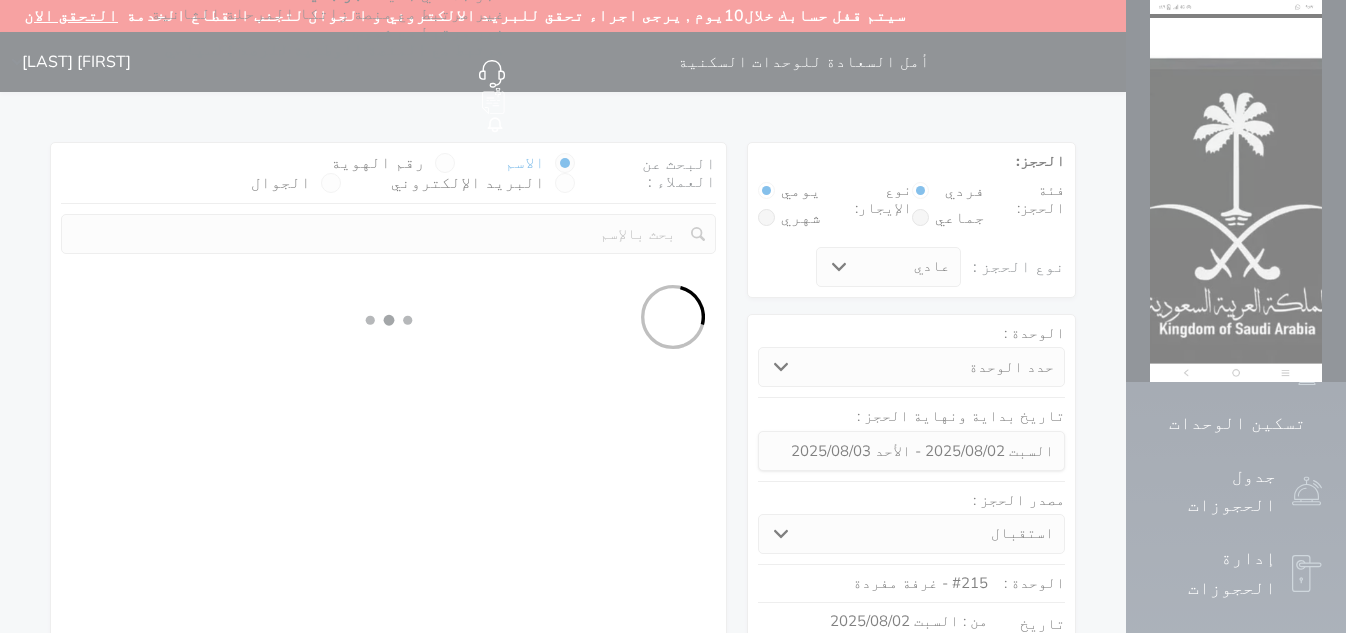 select on "113" 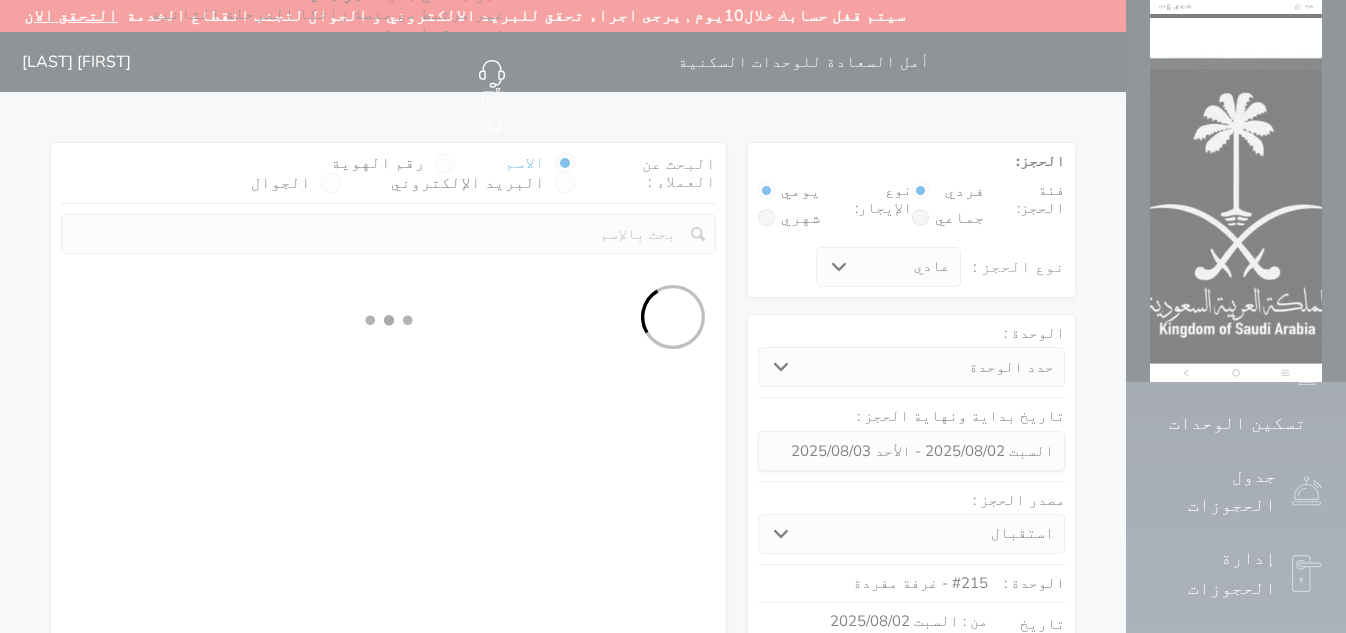 select on "1" 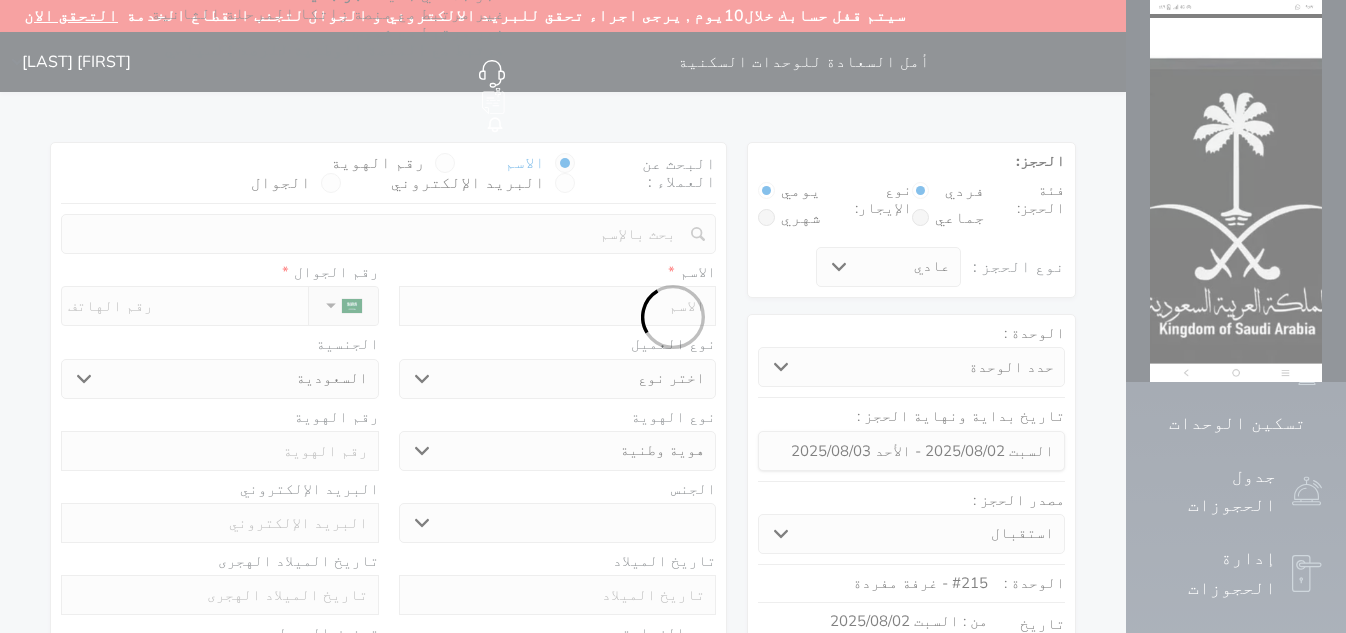 select 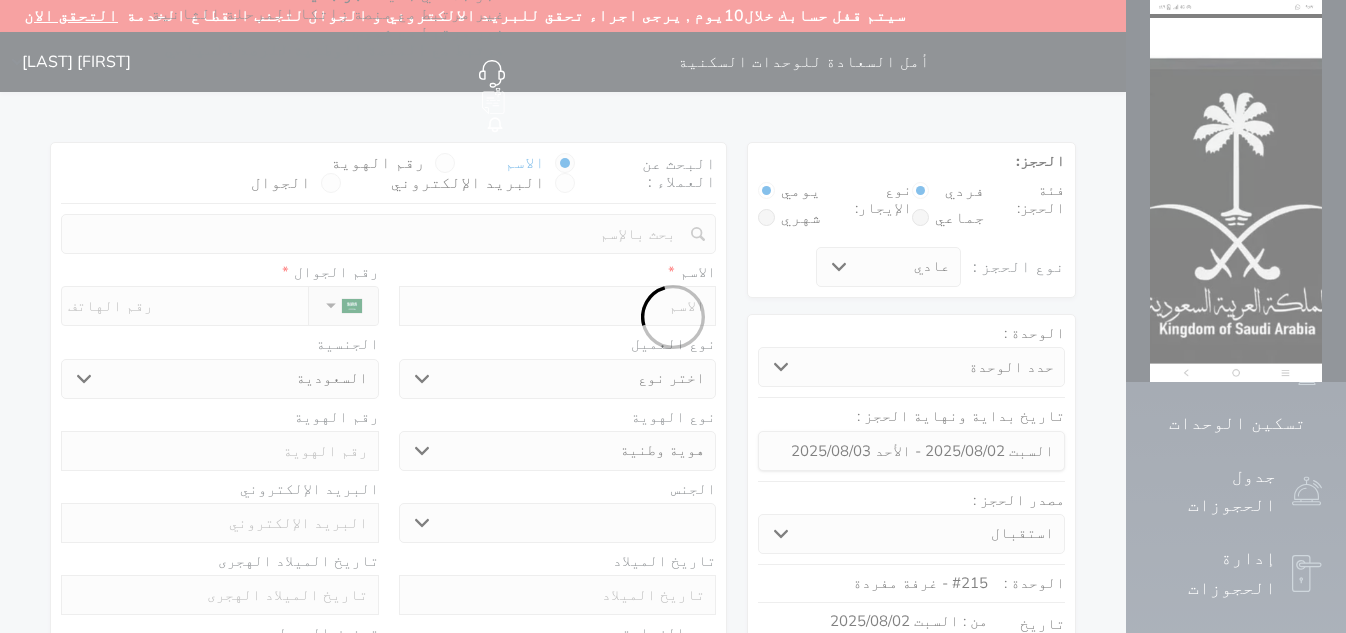 select on "1" 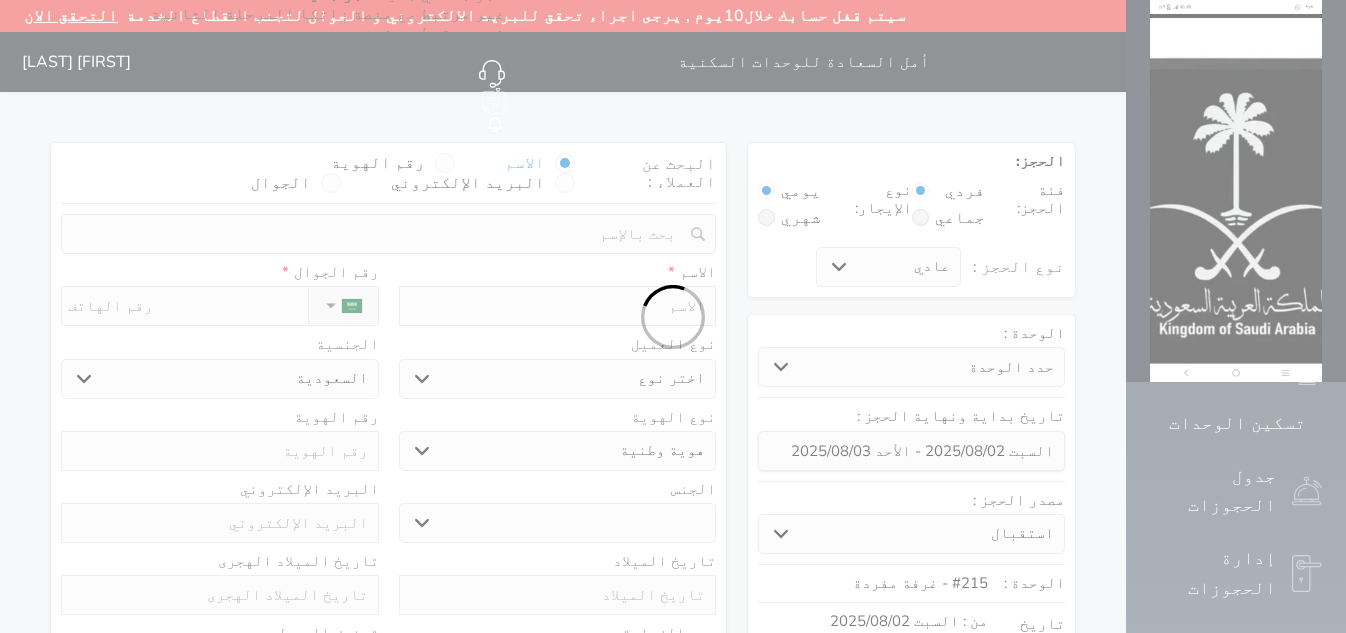 select on "7" 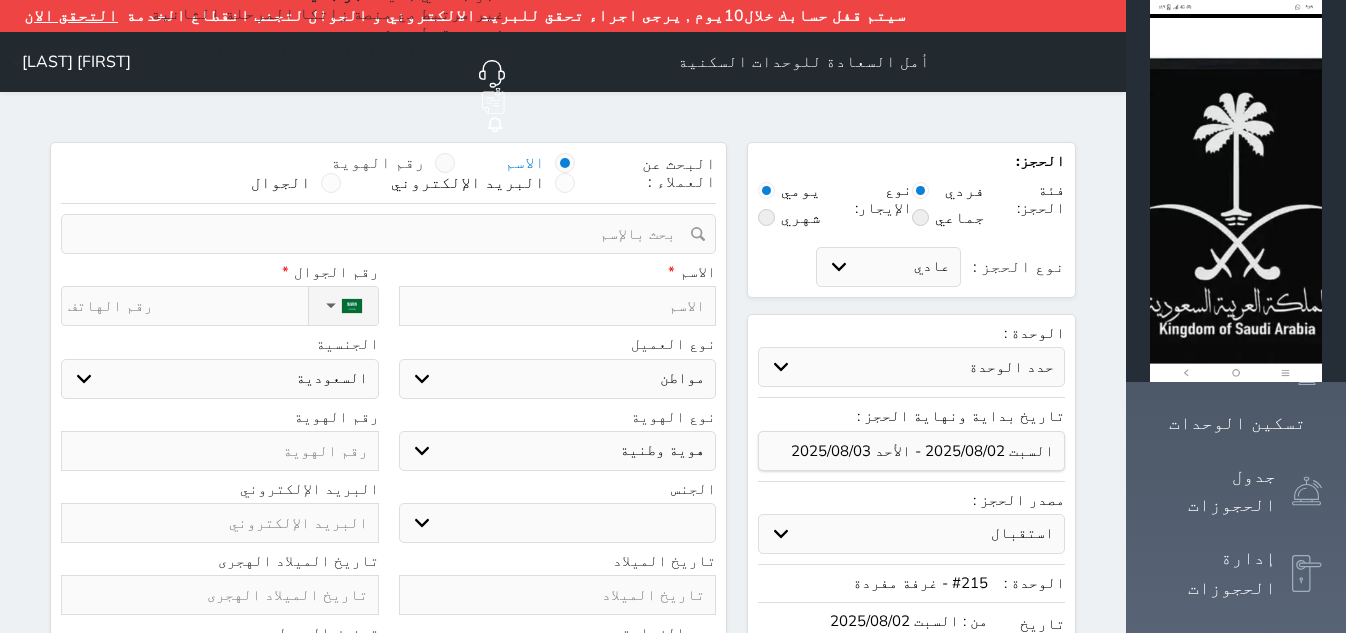 click at bounding box center (445, 163) 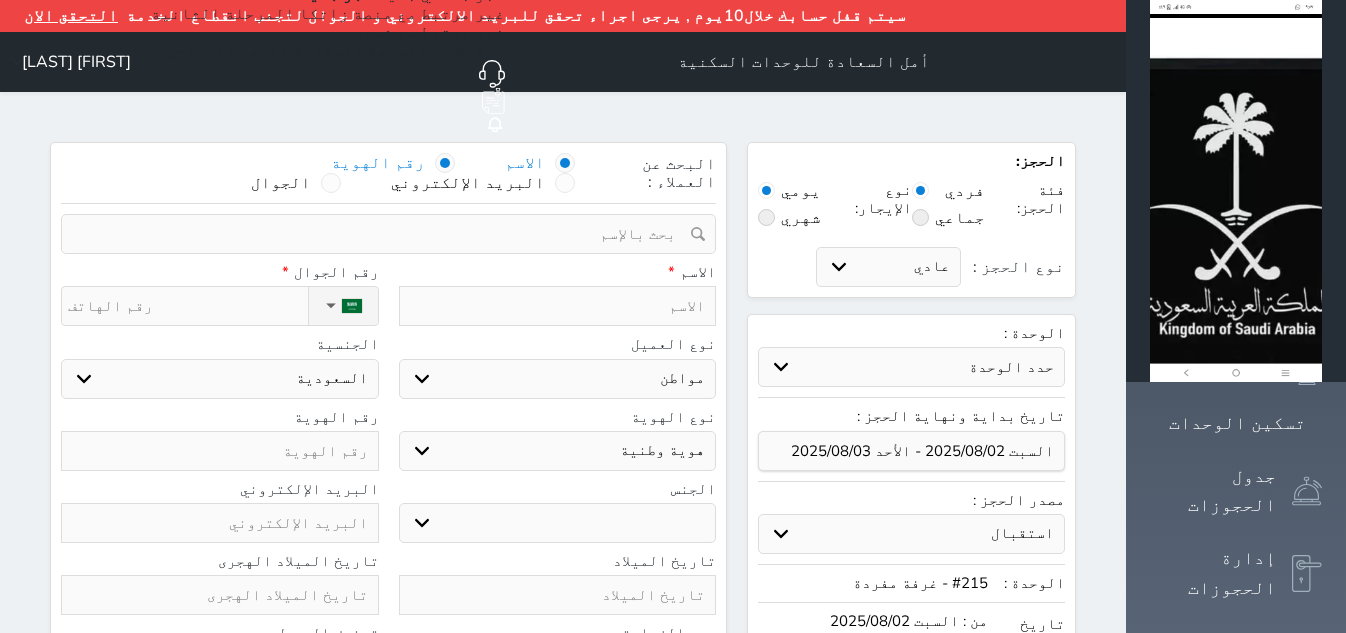 select 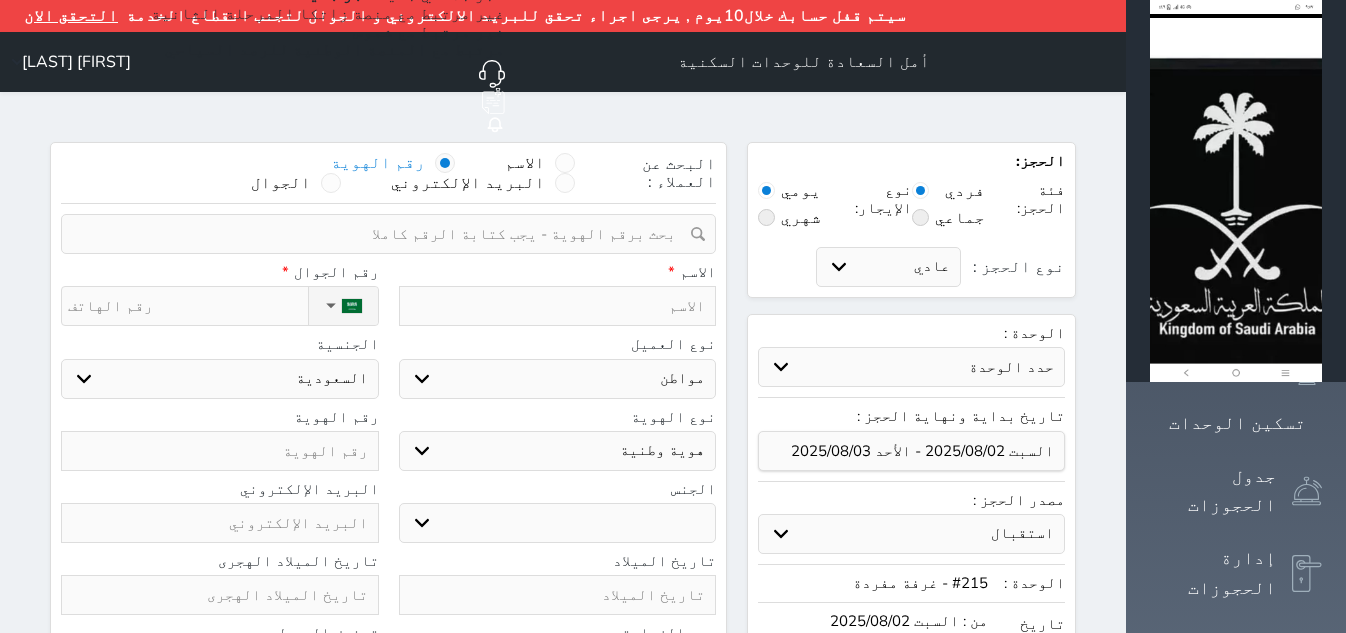 click at bounding box center (381, 234) 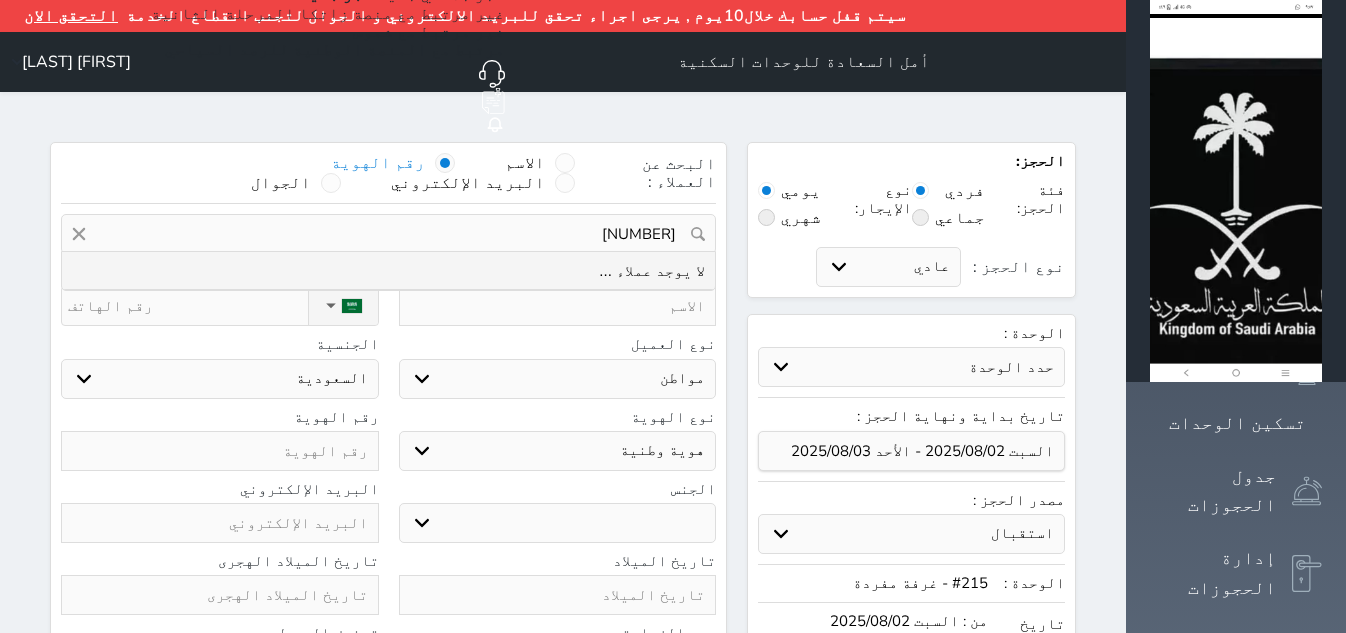 click on "[NUMBER]" at bounding box center (388, 234) 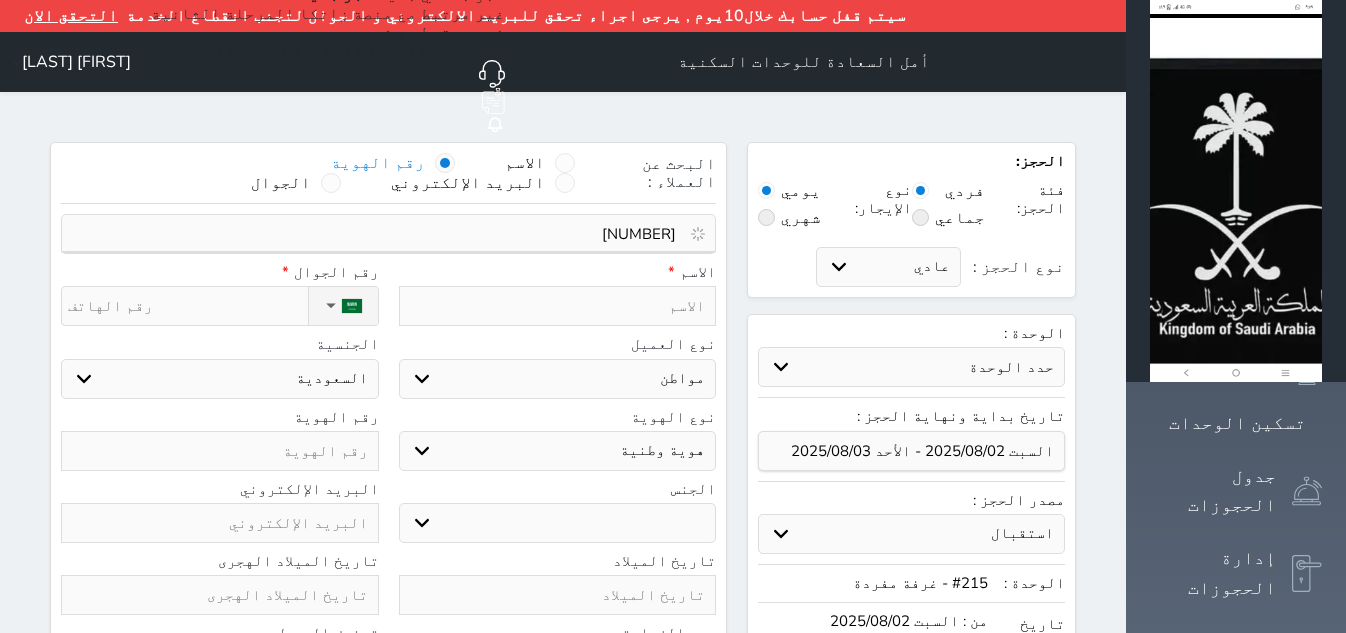 drag, startPoint x: 685, startPoint y: 185, endPoint x: 724, endPoint y: 186, distance: 39.012817 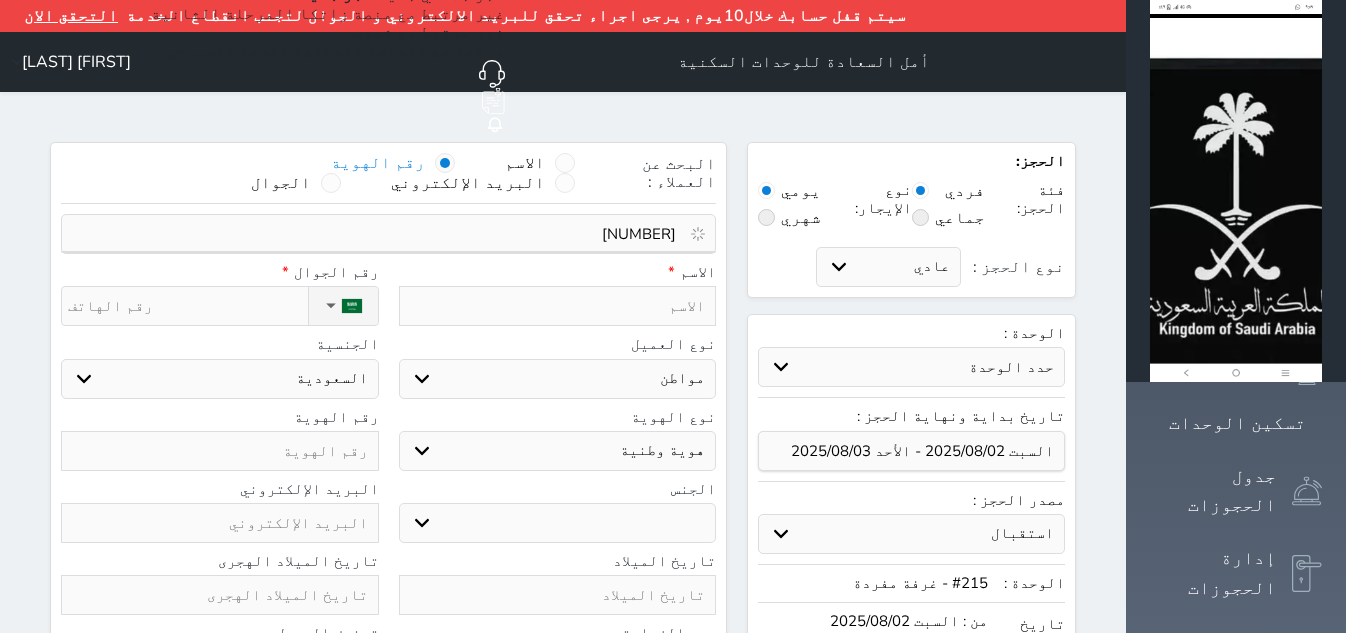 click on "[NUMBER]" at bounding box center [381, 234] 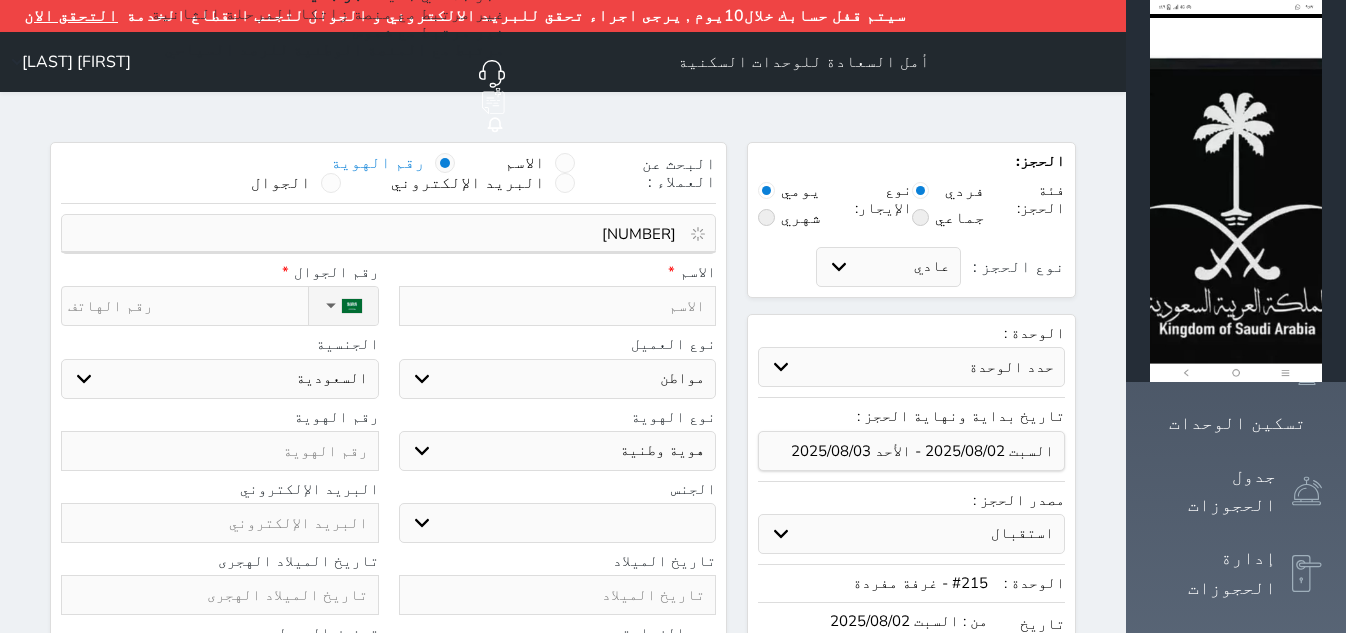 click on "[NUMBER]" at bounding box center [381, 234] 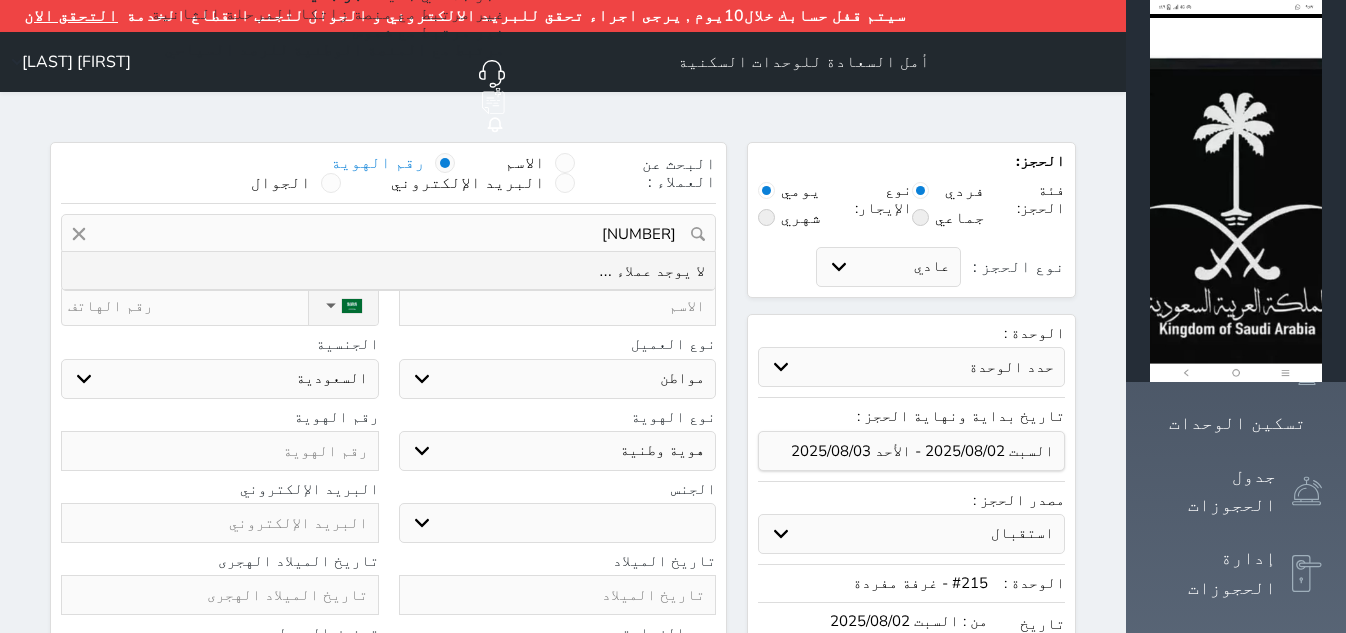 drag, startPoint x: 646, startPoint y: 181, endPoint x: 743, endPoint y: 186, distance: 97.128784 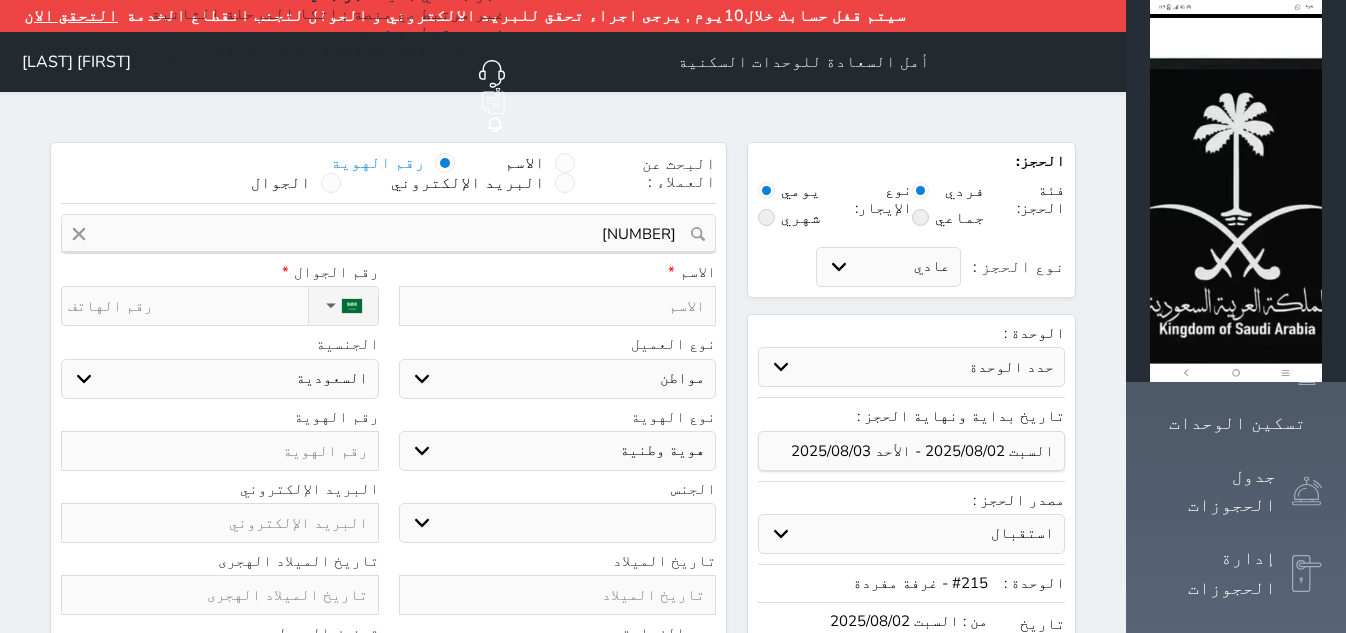 click at bounding box center [220, 451] 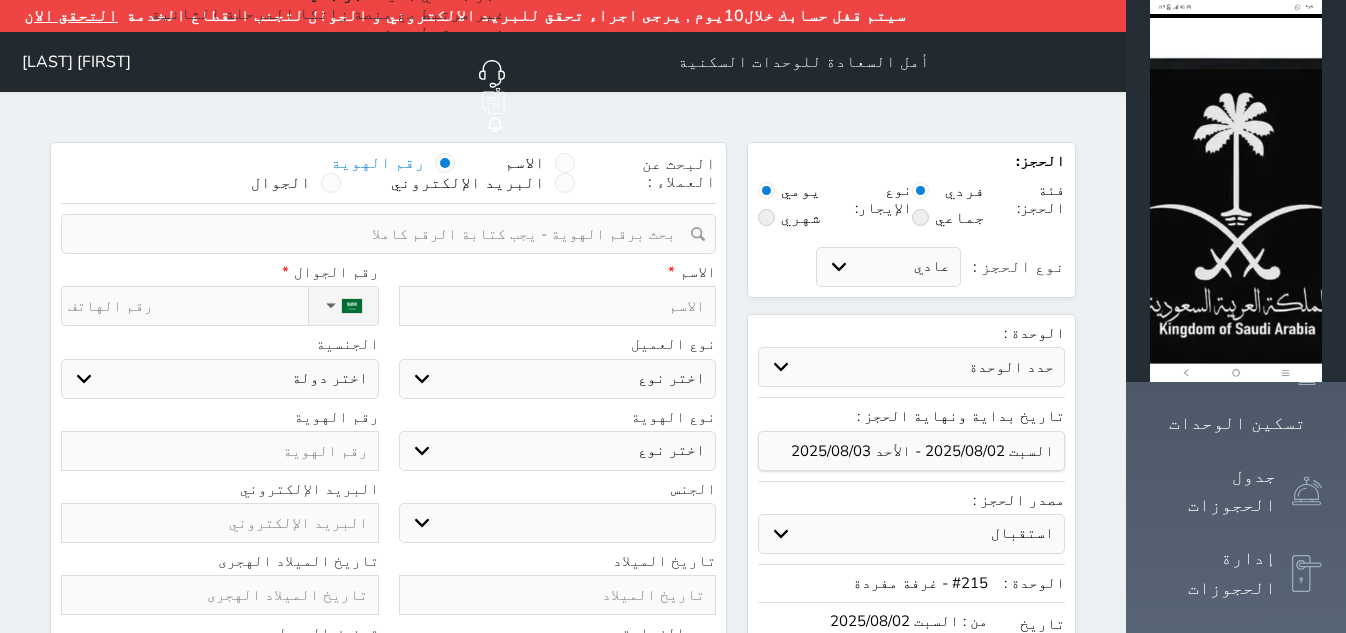 click at bounding box center [381, 234] 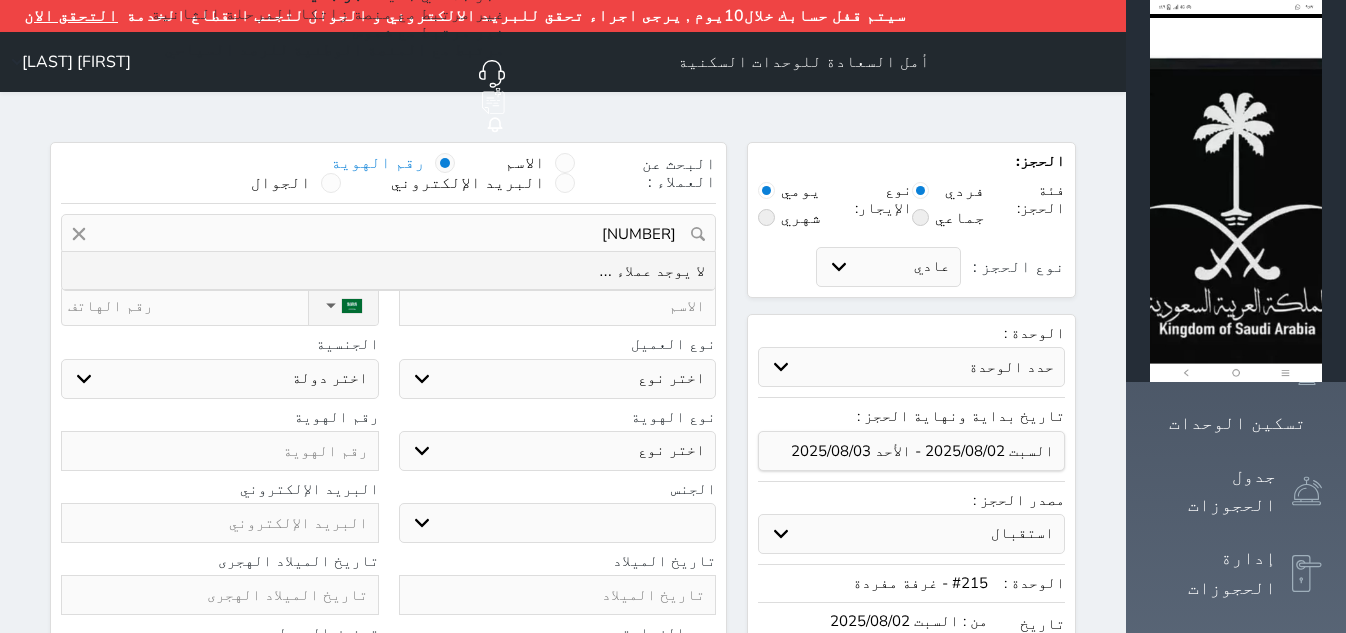 type on "[NUMBER]" 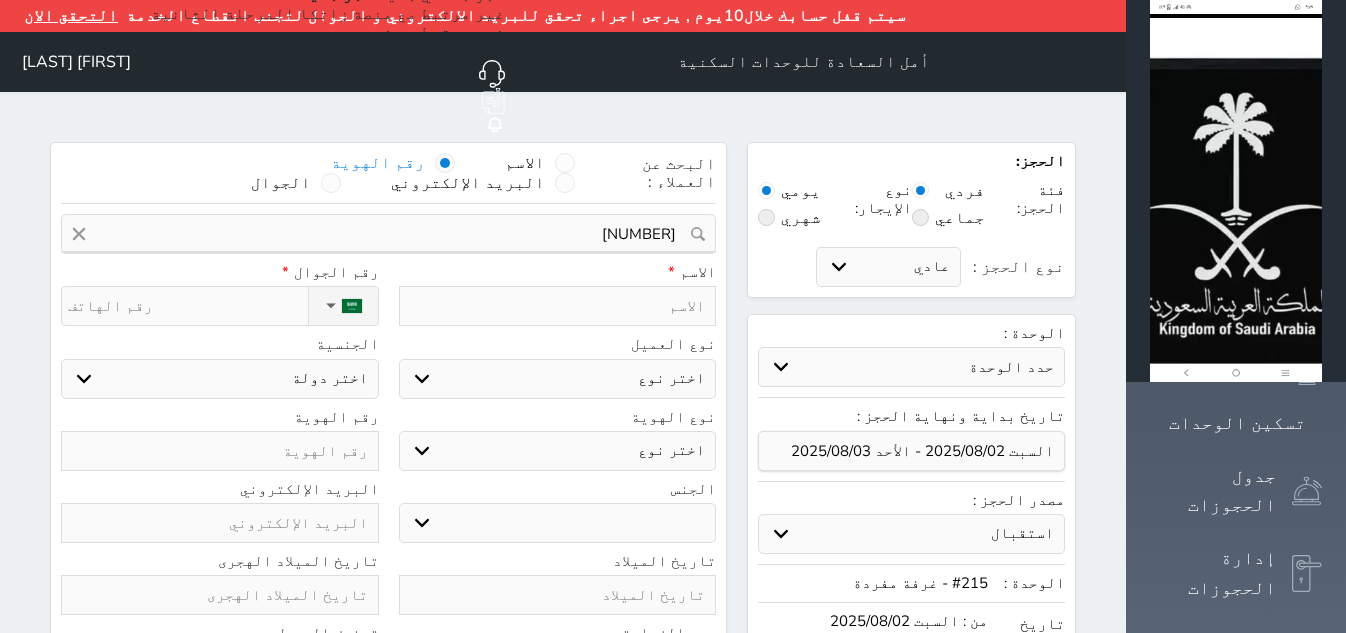 click at bounding box center [220, 451] 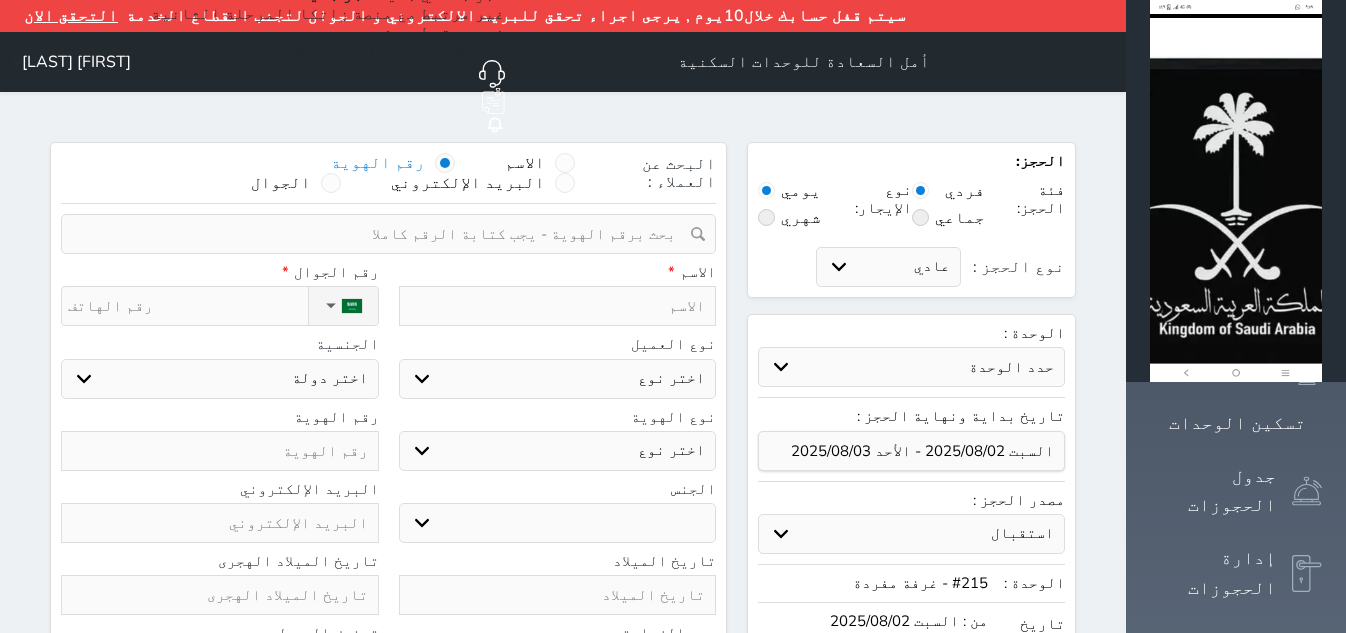 click at bounding box center [558, 306] 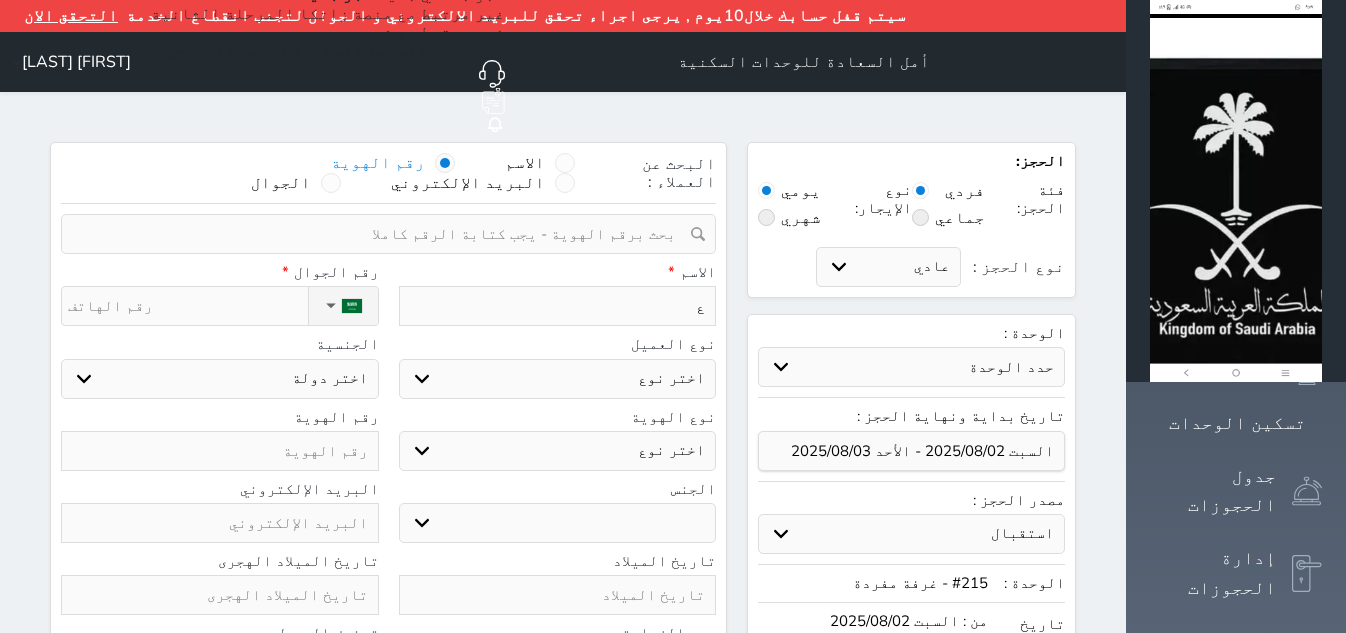 type on "عب" 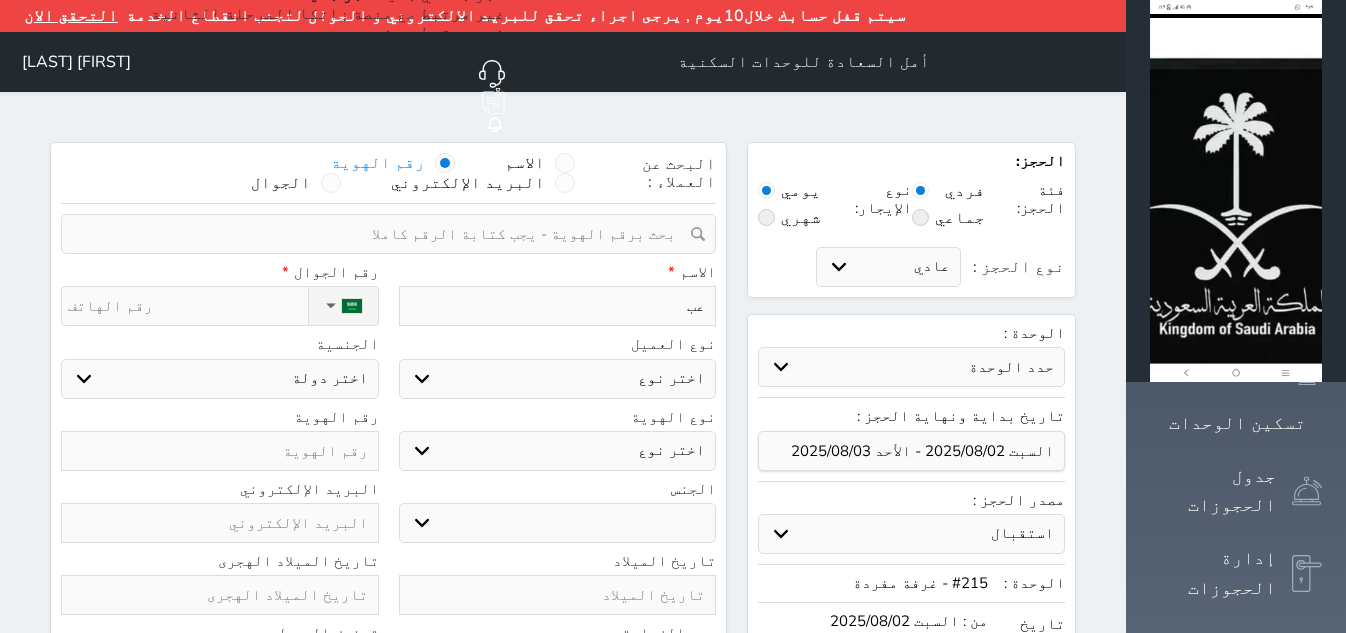 type on "عبد" 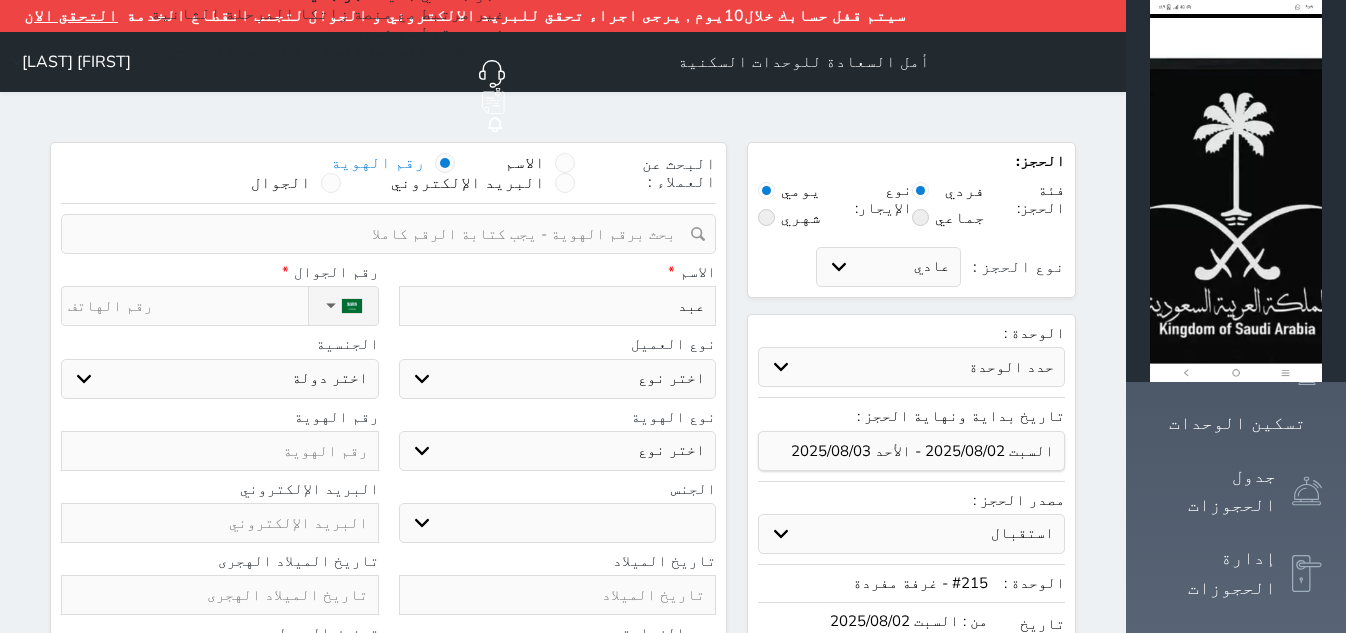 type on "عبدا" 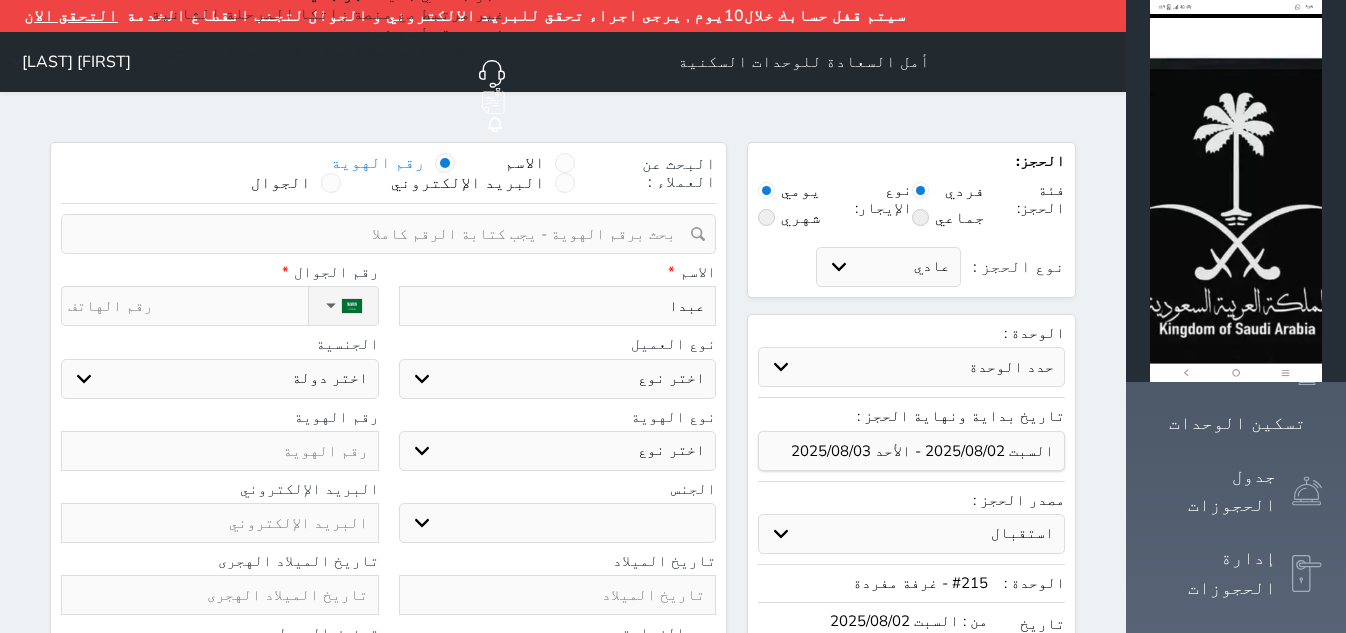 select 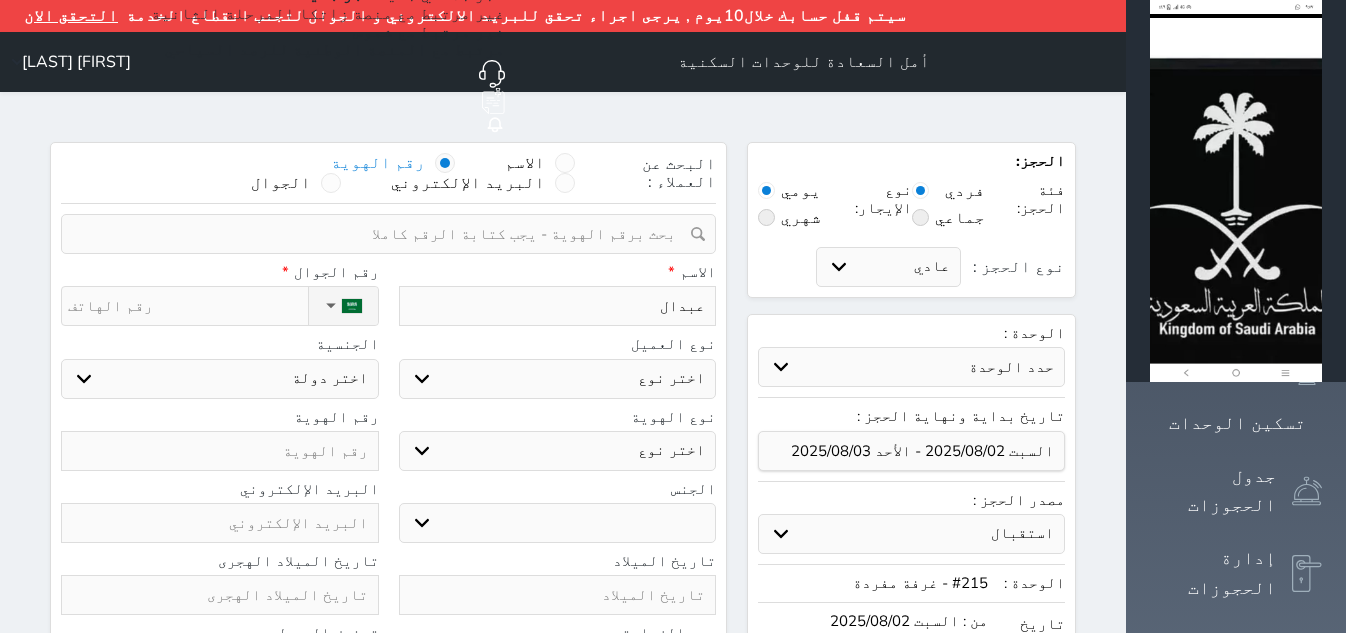 type on "عبدالر" 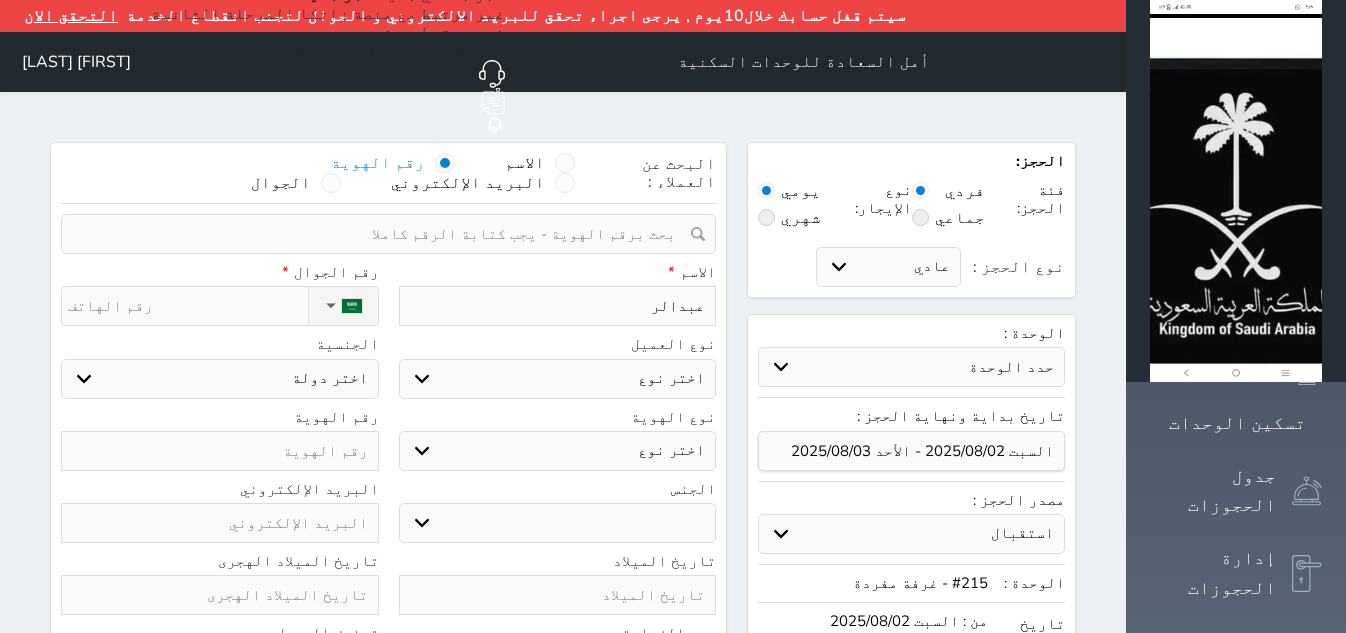 type on "عبدالرح" 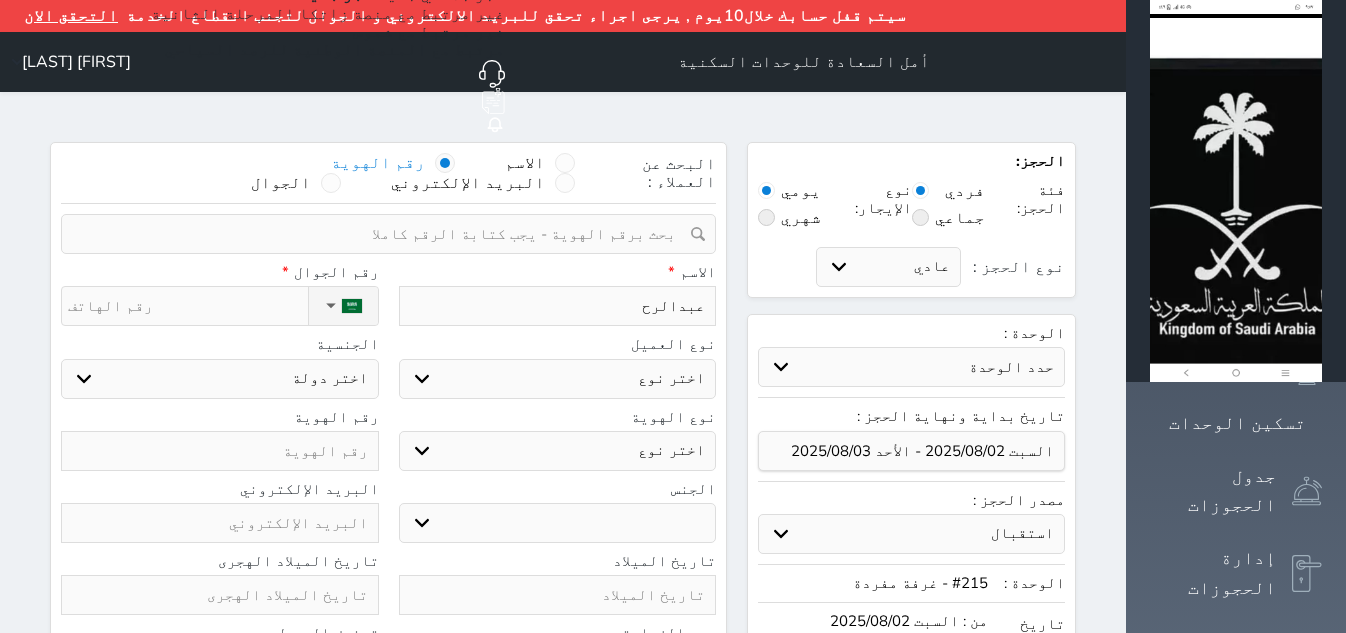 select 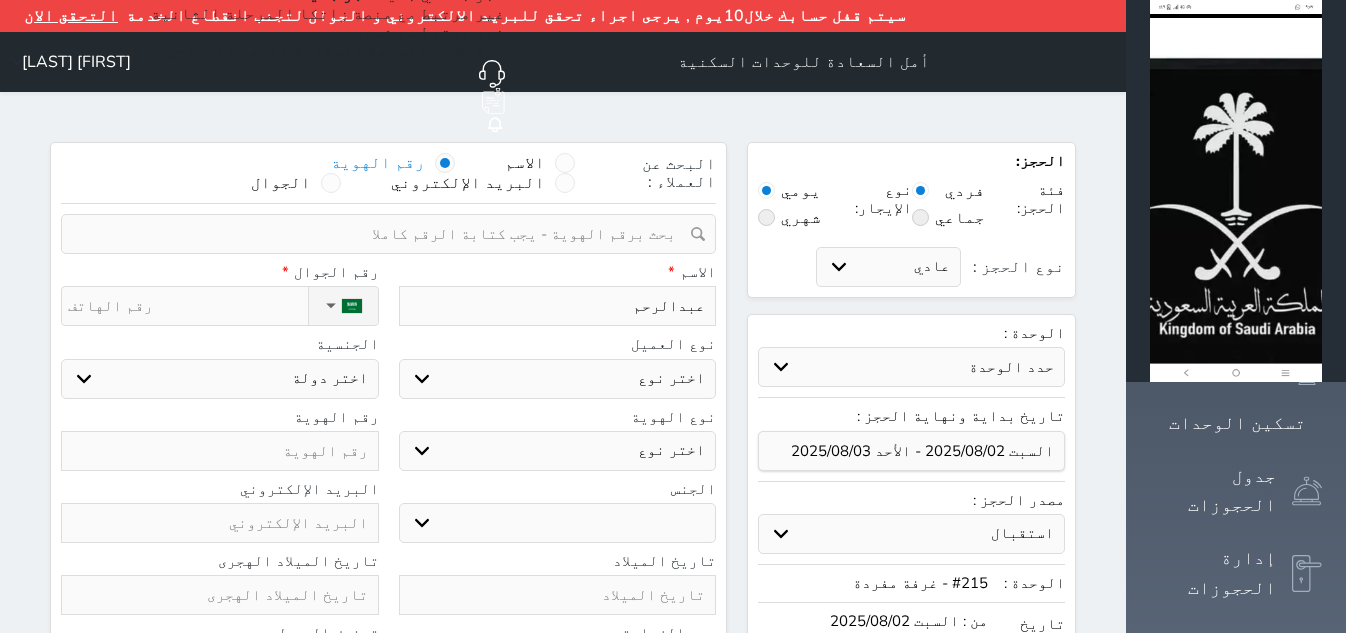 type on "عبدالرحم" 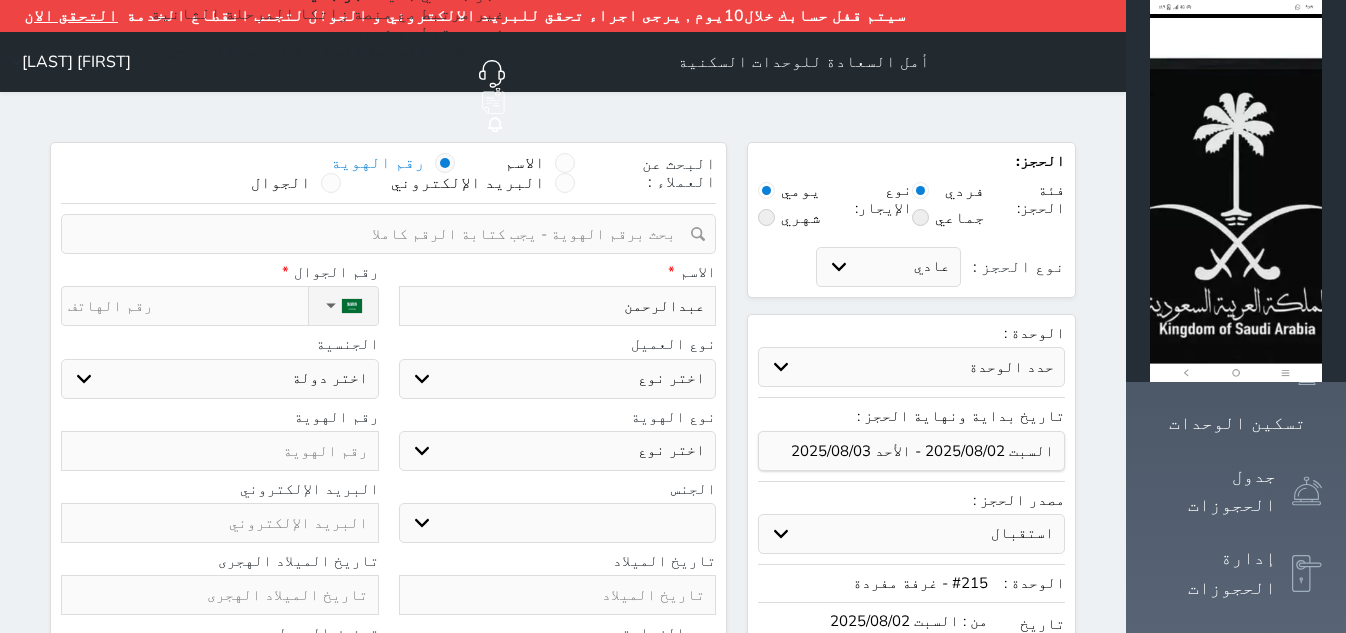 type on "عبدالرحمن" 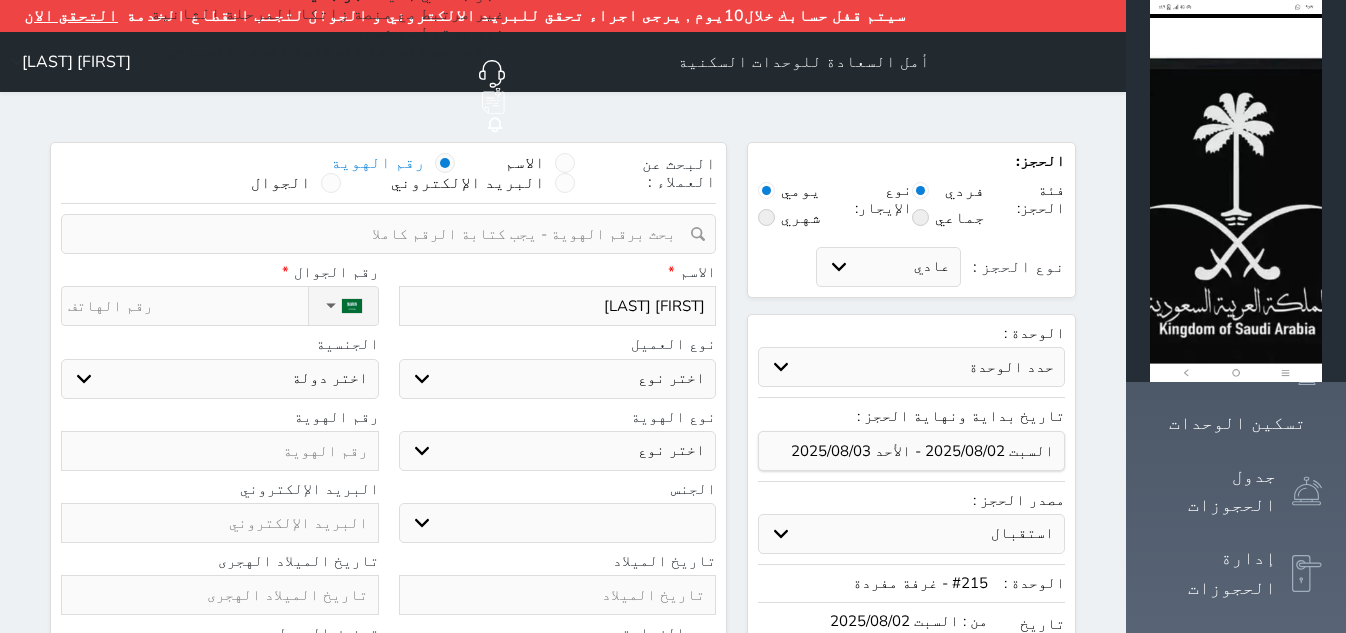 type on "[FIRST] [LAST]" 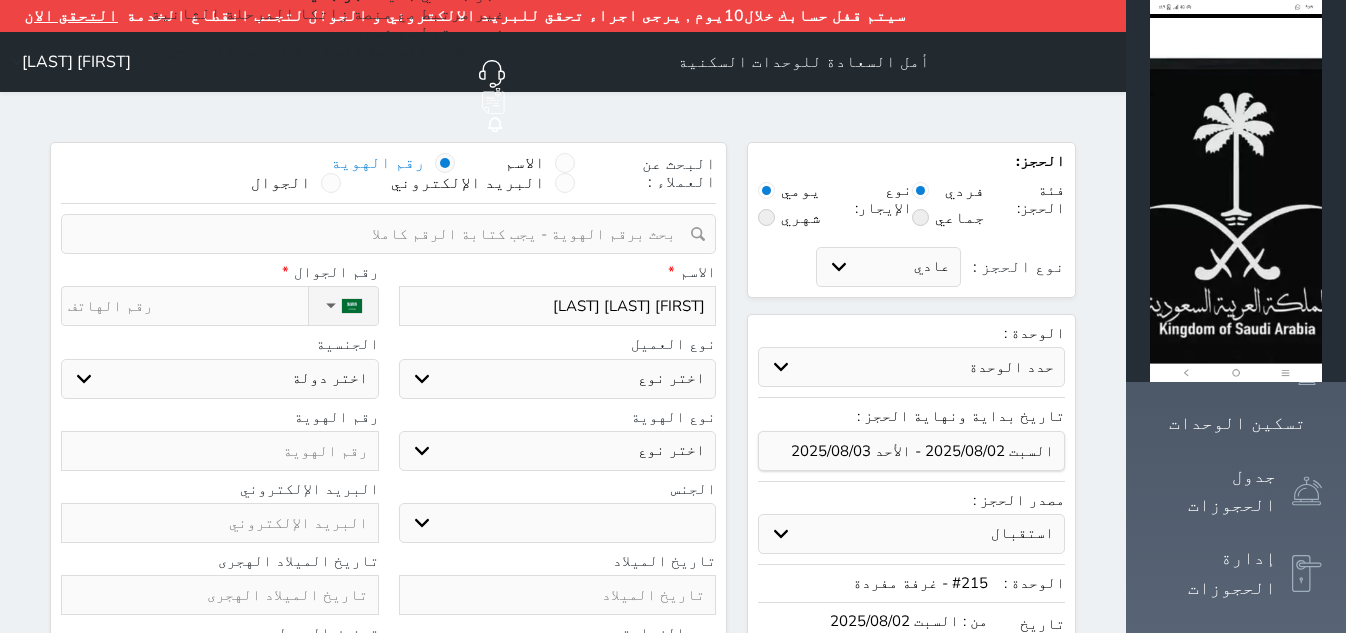 type on "[FIRST] [LAST] [LAST]" 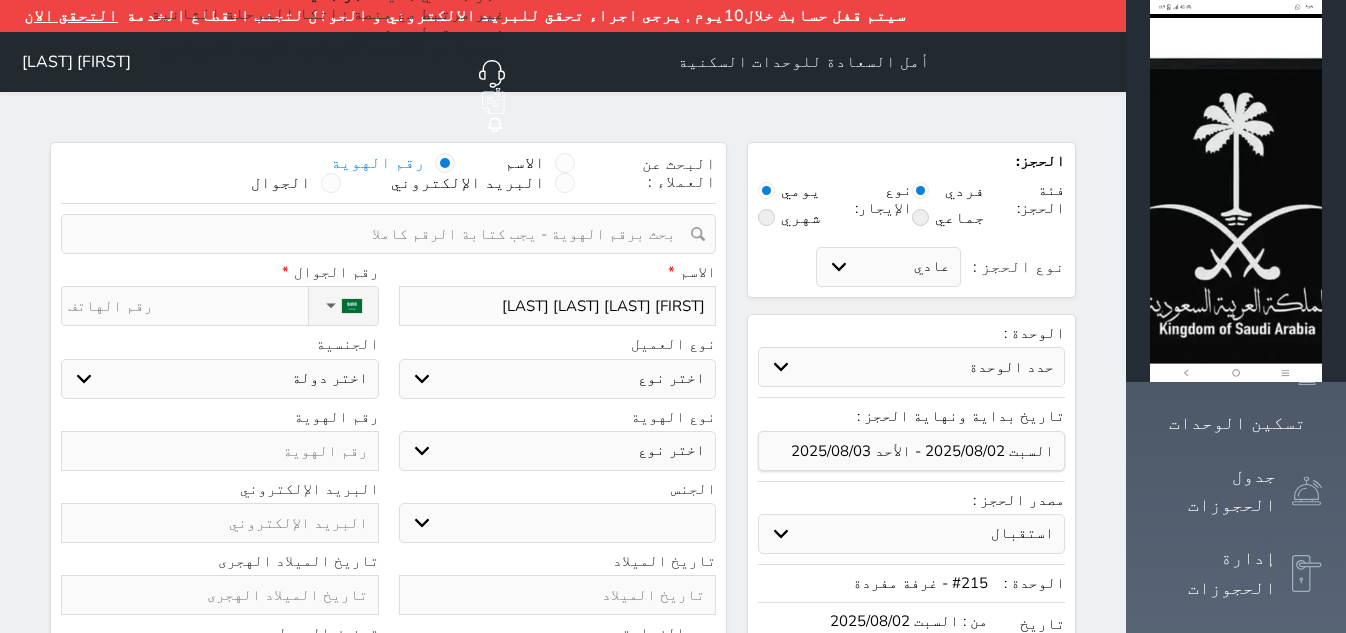 type on "[FIRST] [LAST] [LAST] [LAST]" 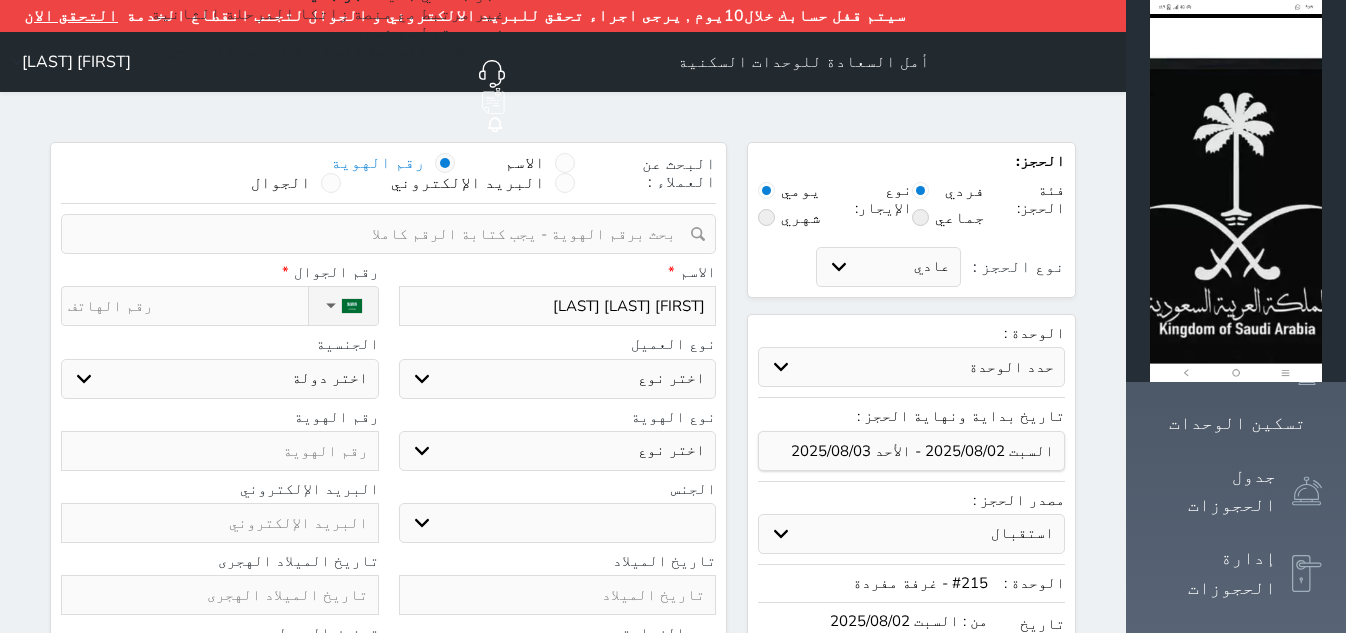 type on "[FIRST] [LAST] [LAST] [LAST]" 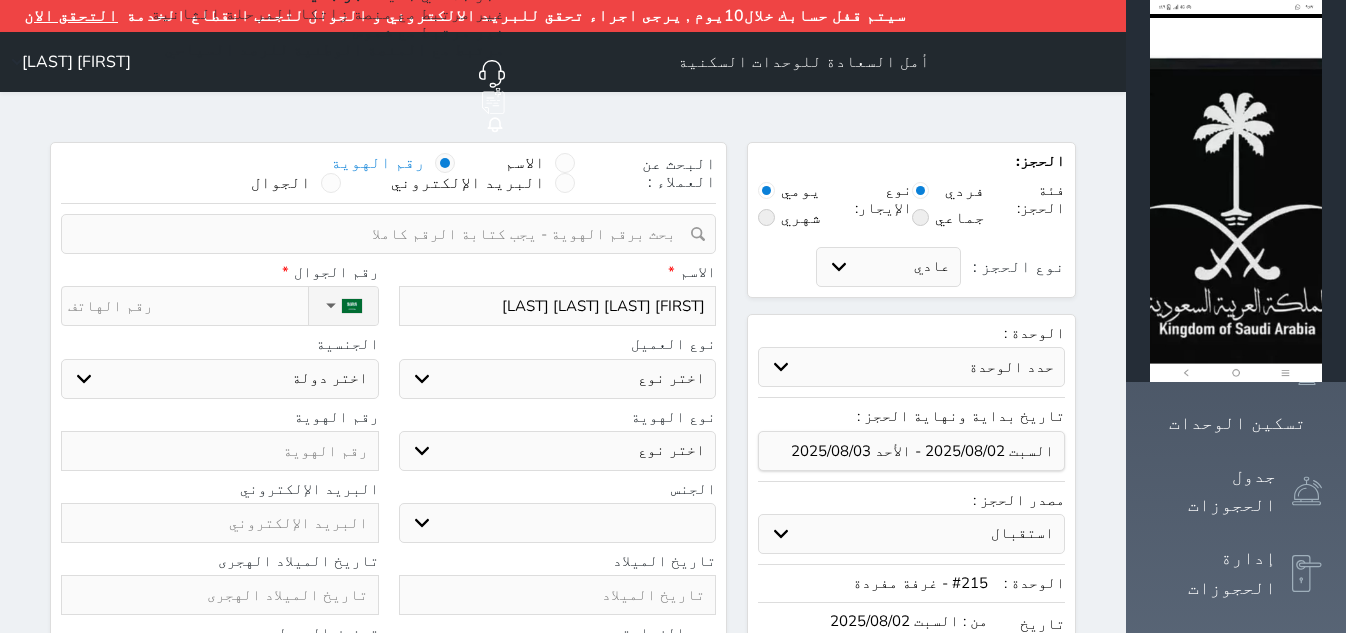 select 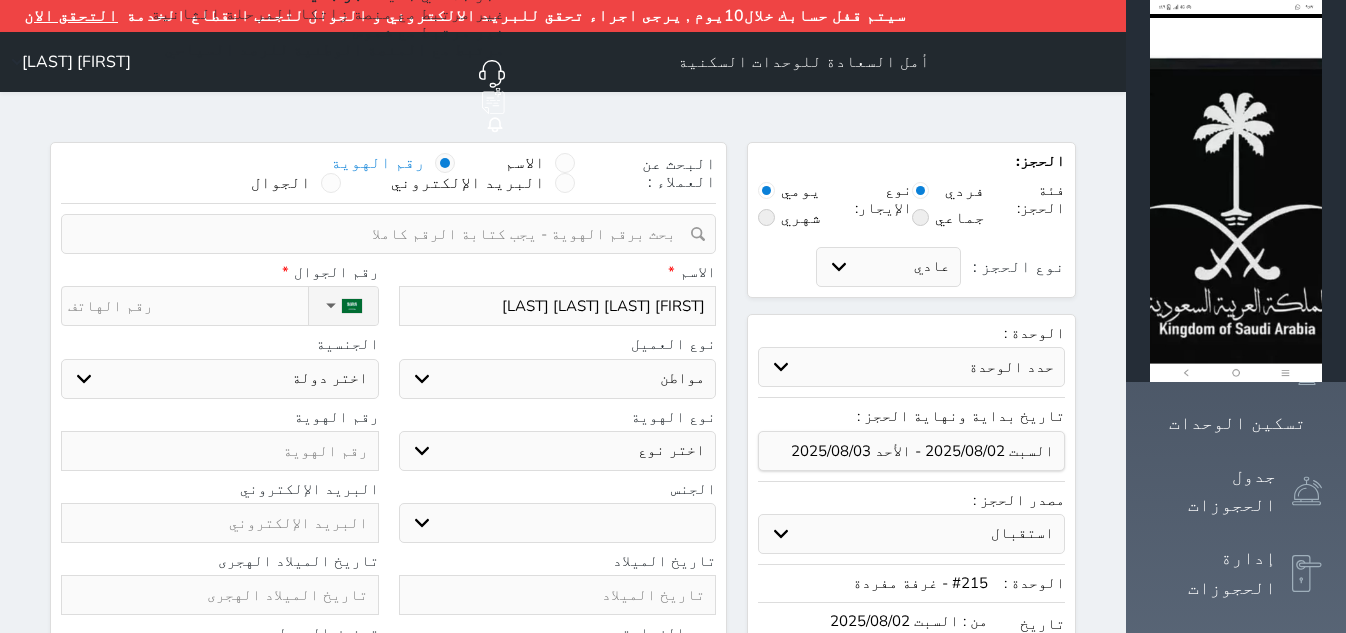 click on "اختر نوع   مواطن مواطن خليجي زائر مقيم" at bounding box center [558, 379] 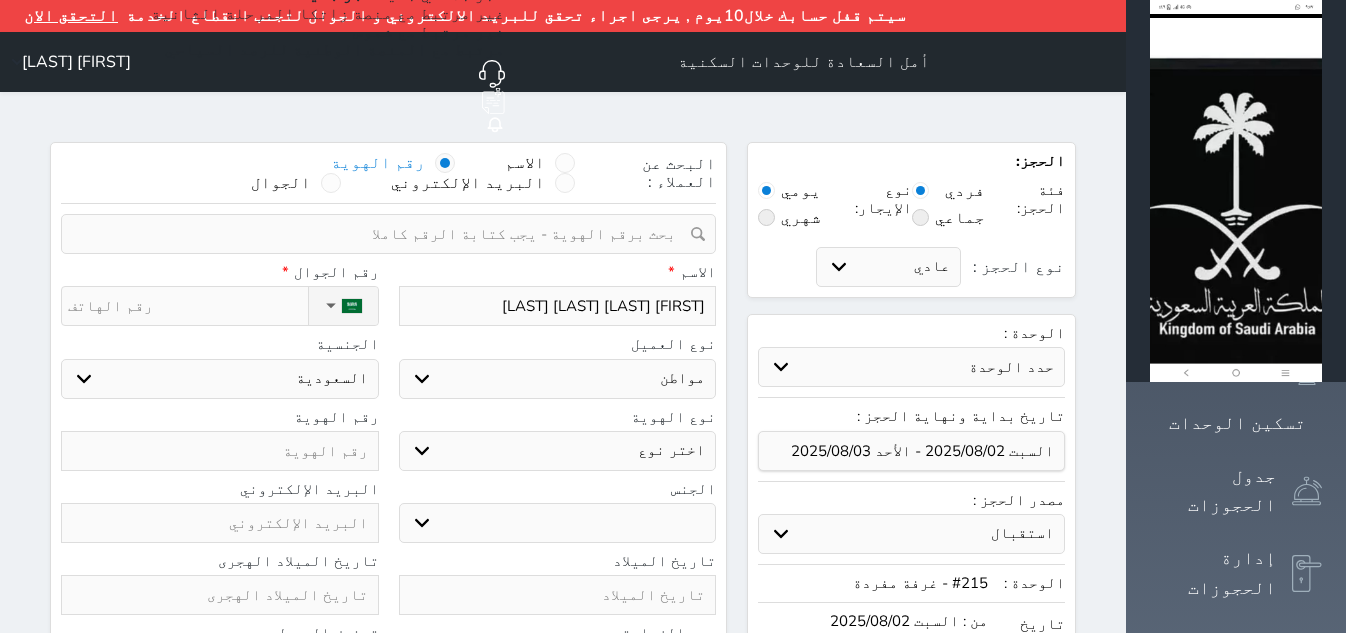 click on "اختر نوع   هوية وطنية هوية عائلية جواز السفر" at bounding box center [558, 451] 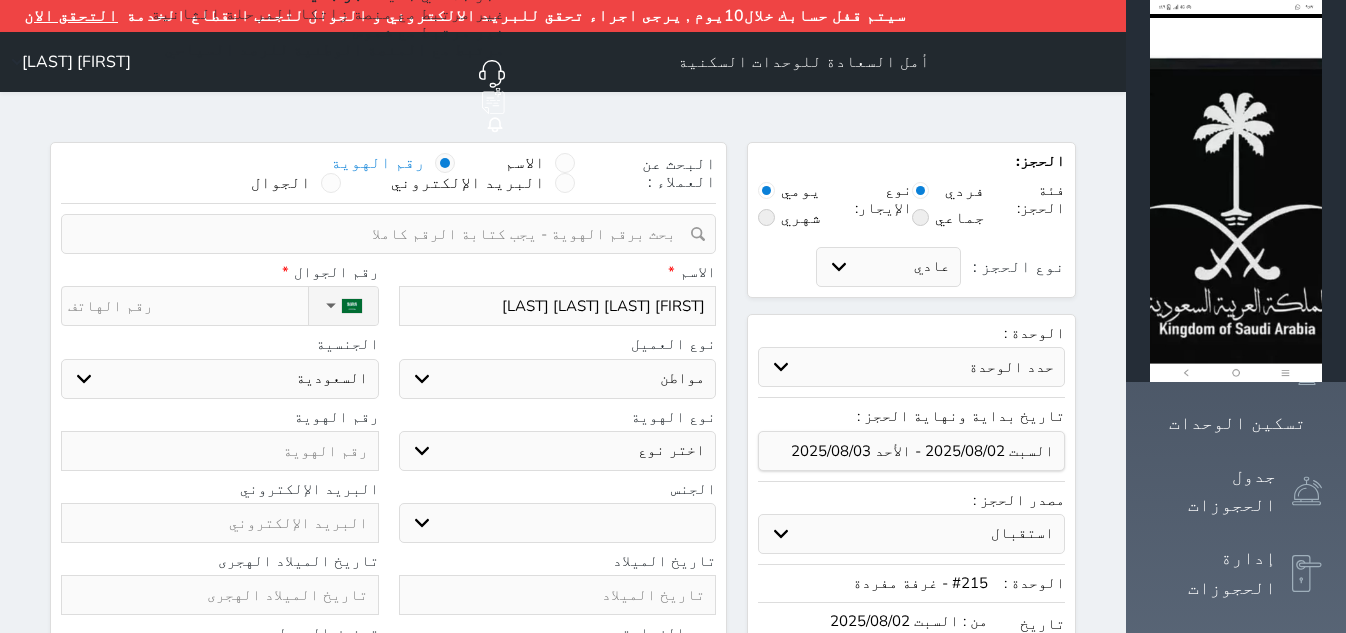 select on "2" 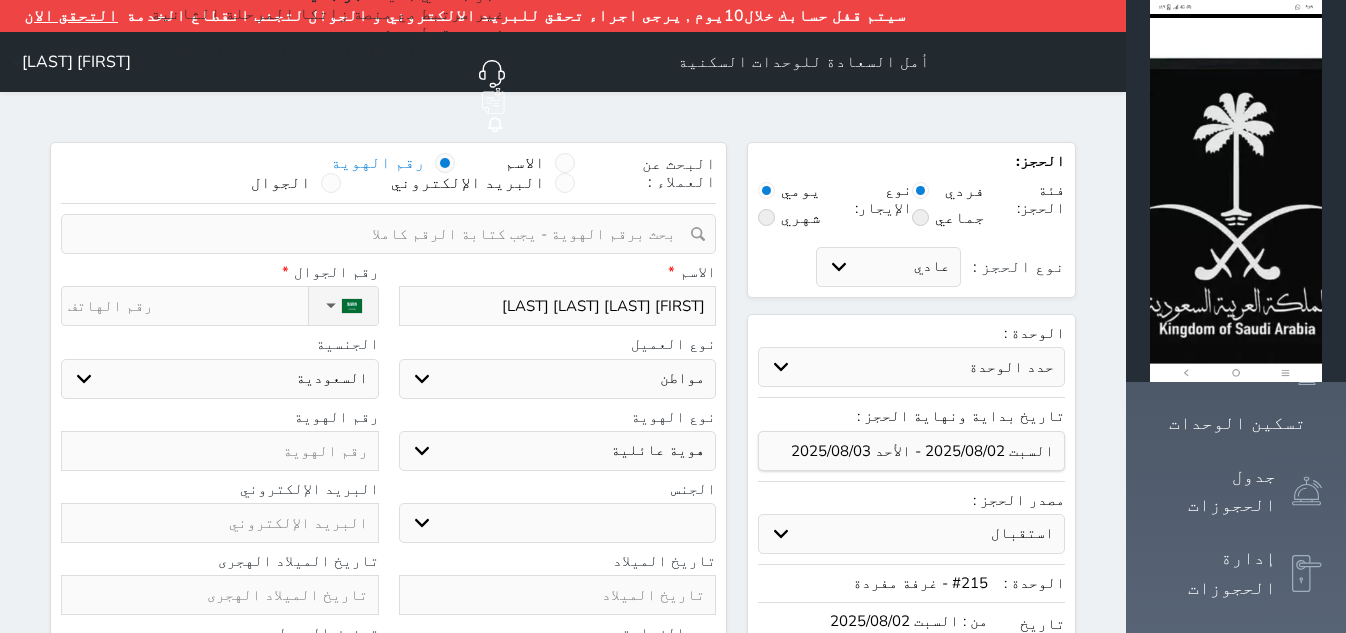 click on "اختر نوع   هوية وطنية هوية عائلية جواز السفر" at bounding box center [558, 451] 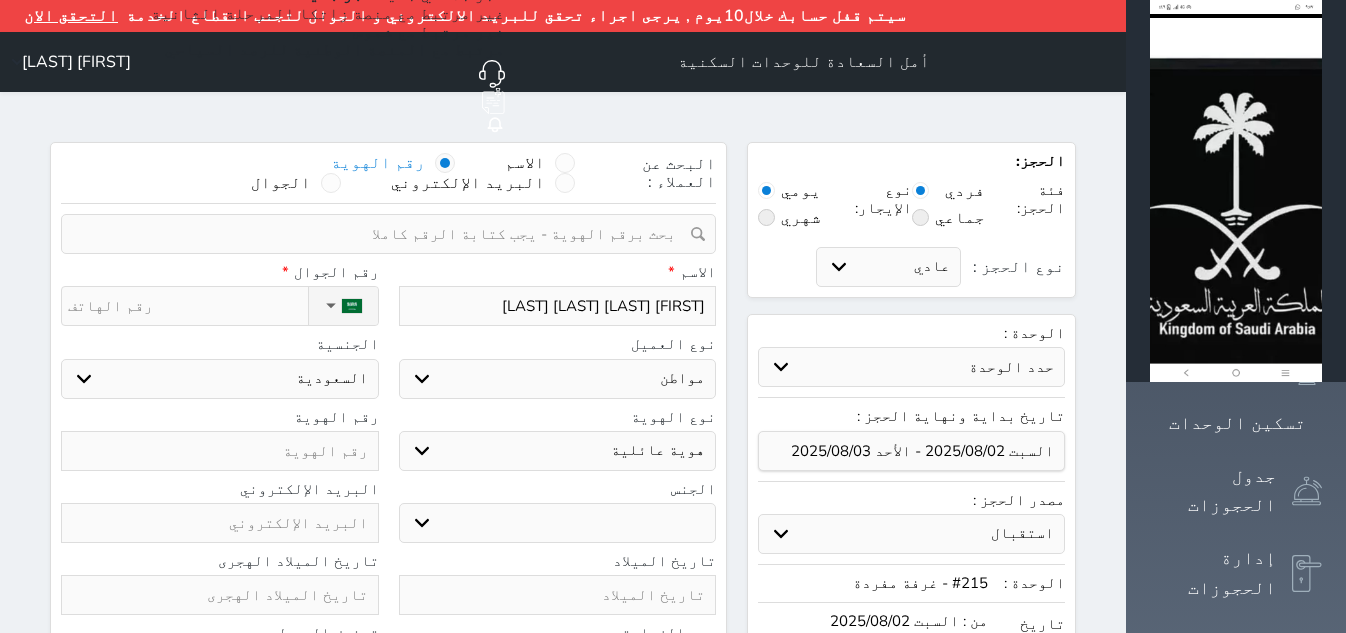 click on "ذكر   انثى" at bounding box center [558, 523] 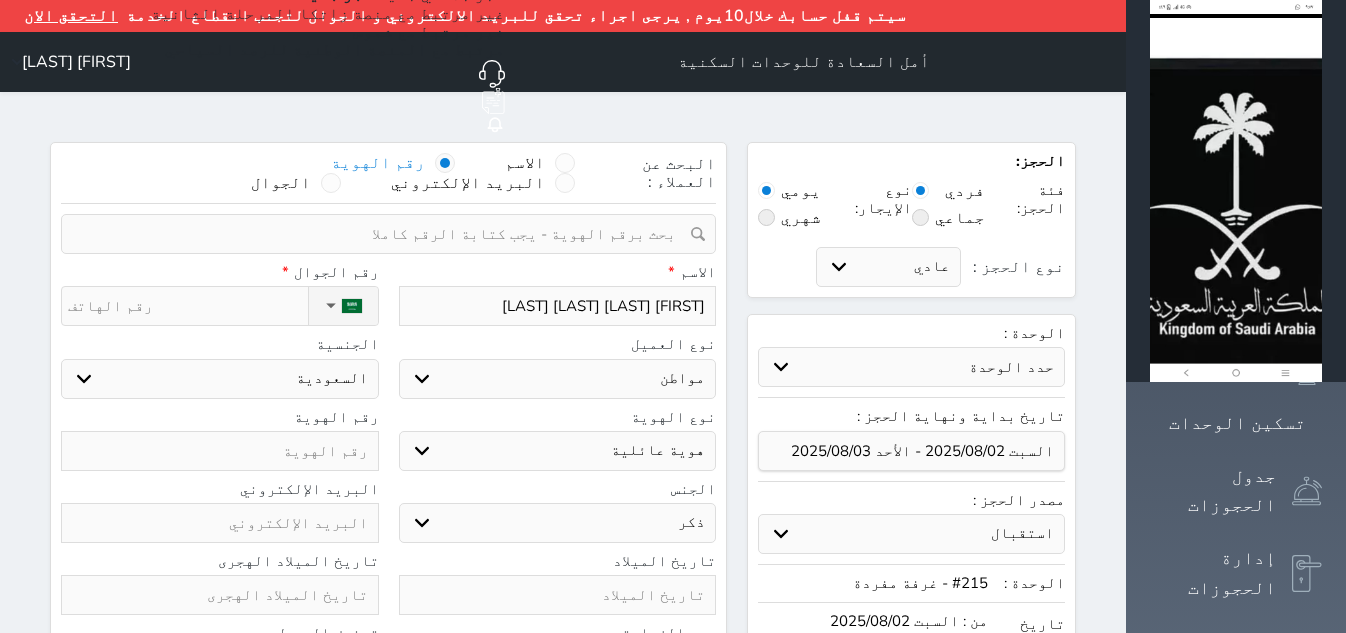 click on "ذكر   انثى" at bounding box center (558, 523) 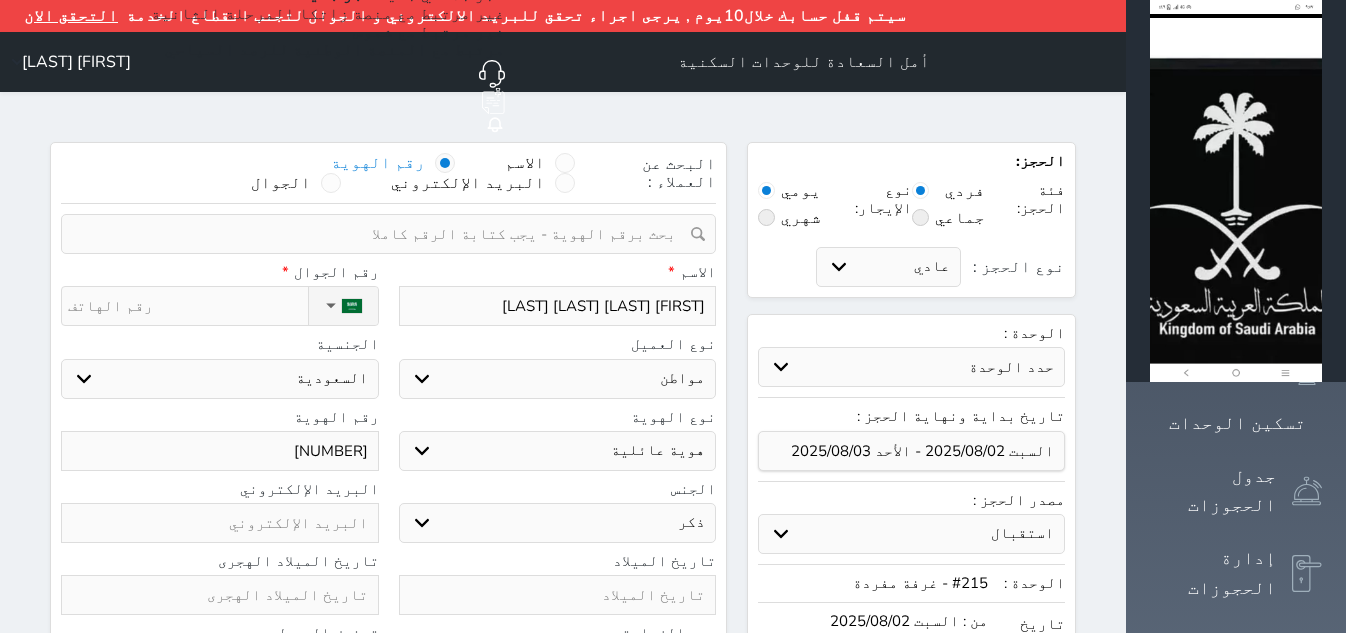 type on "[NUMBER]" 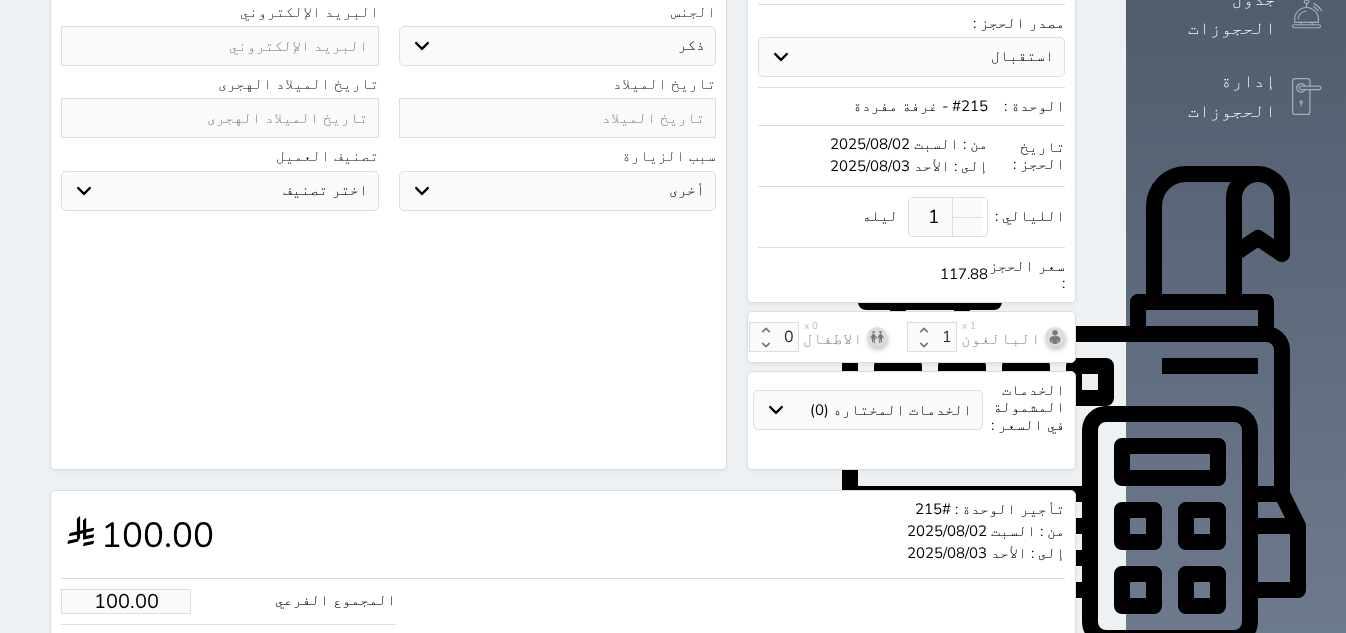 scroll, scrollTop: 626, scrollLeft: 0, axis: vertical 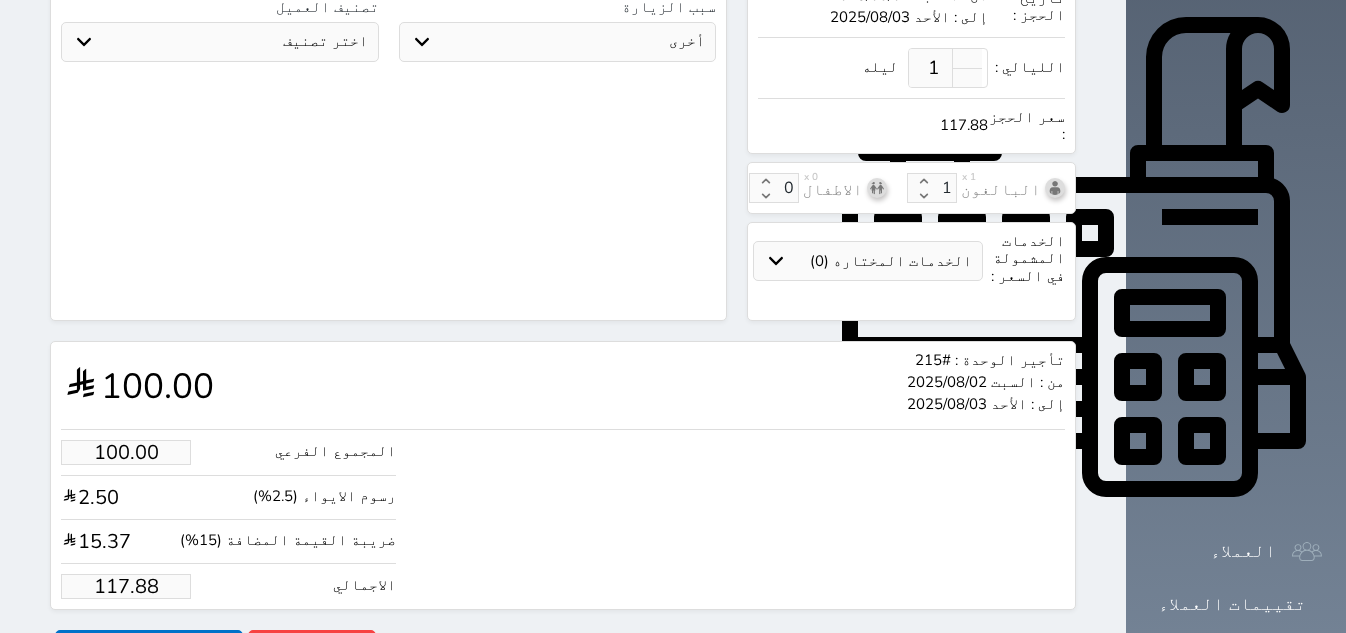 type on "[PHONE]" 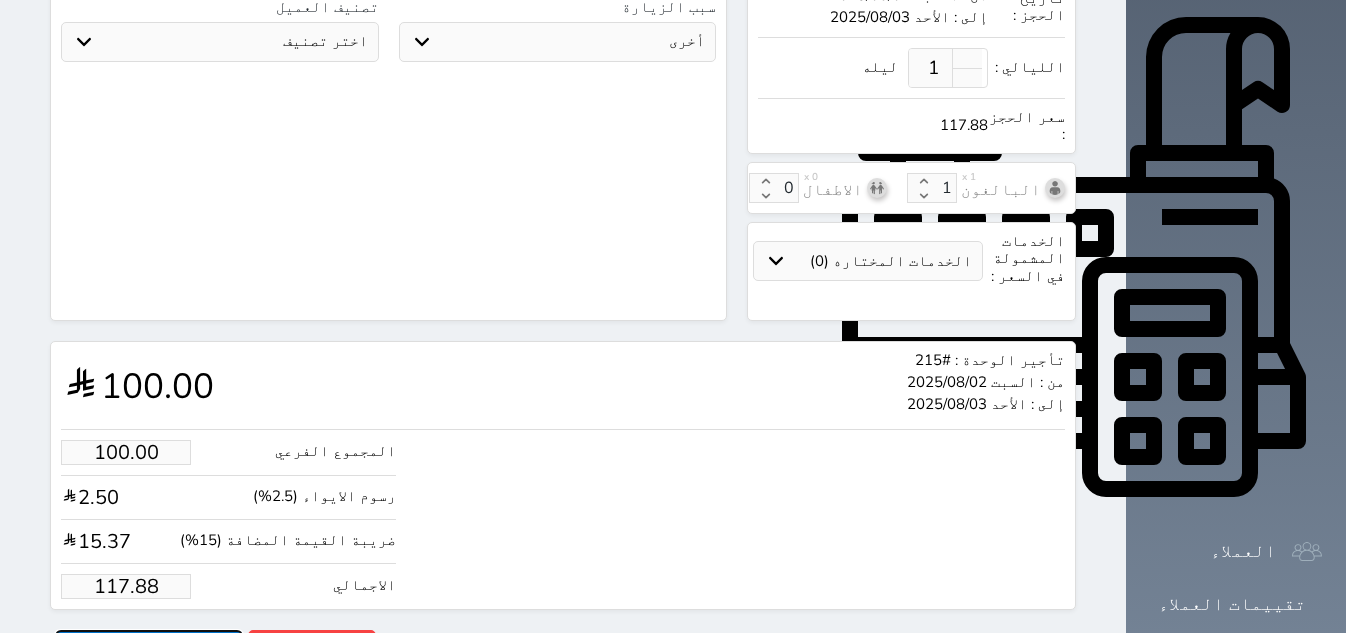 click on "حجز" at bounding box center [149, 647] 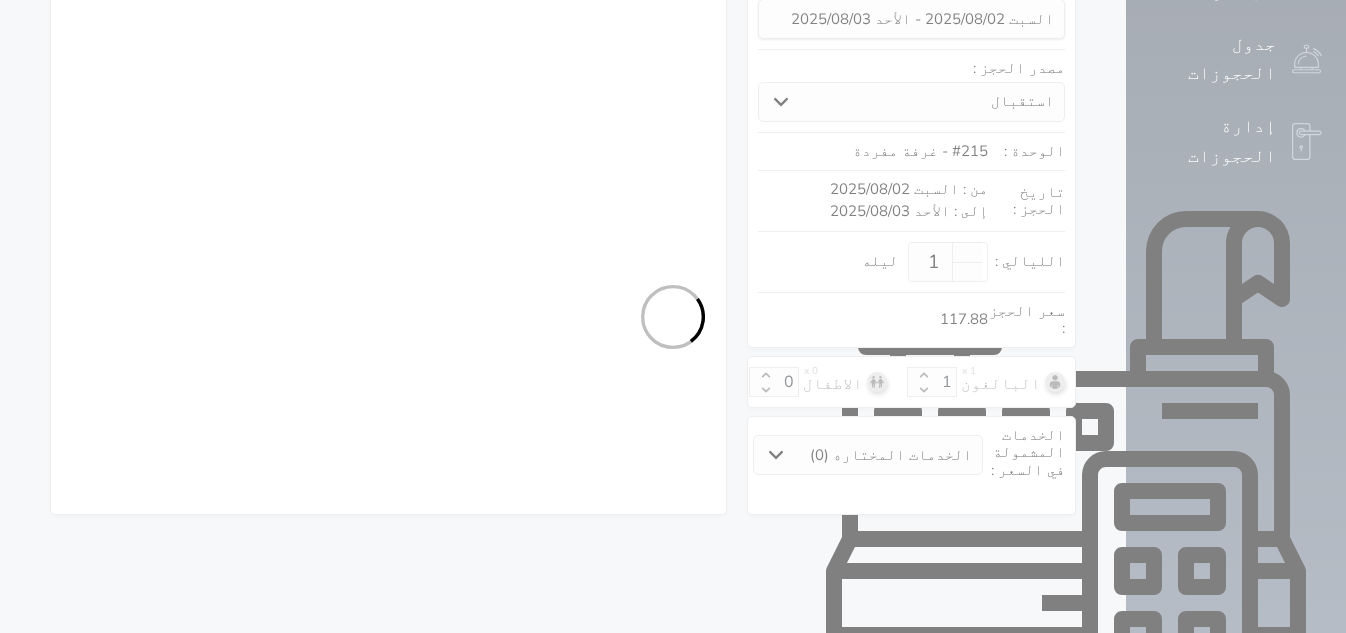 select on "1" 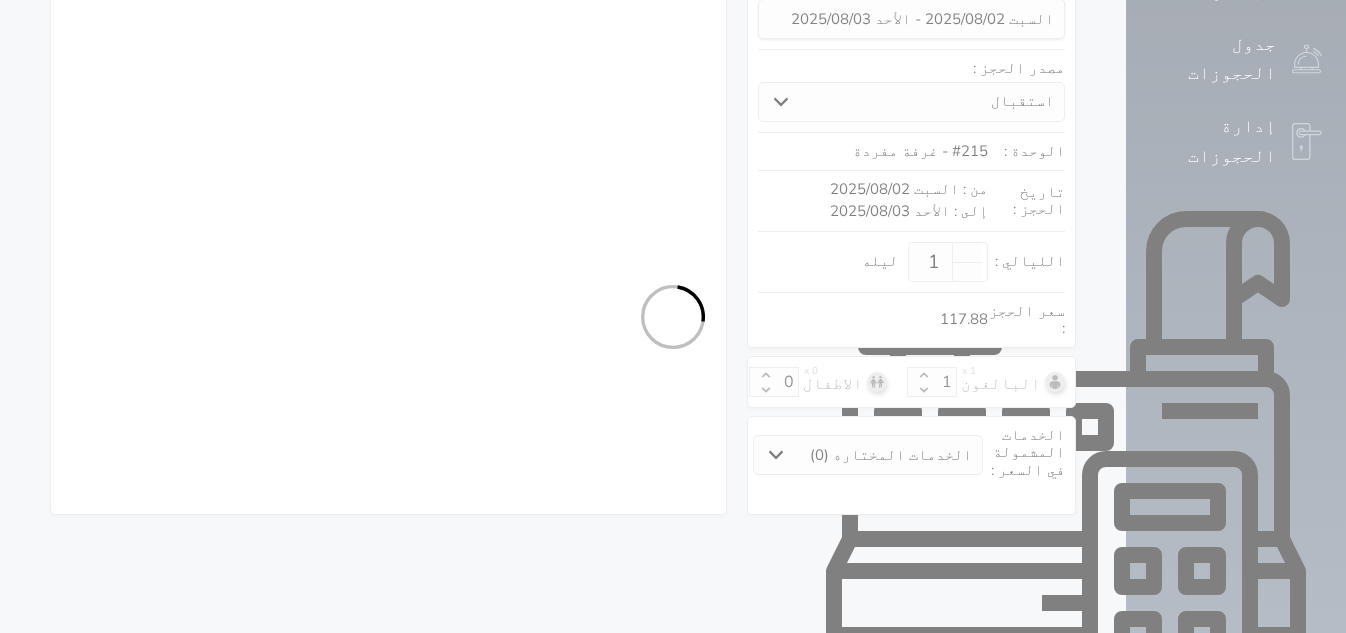 select on "113" 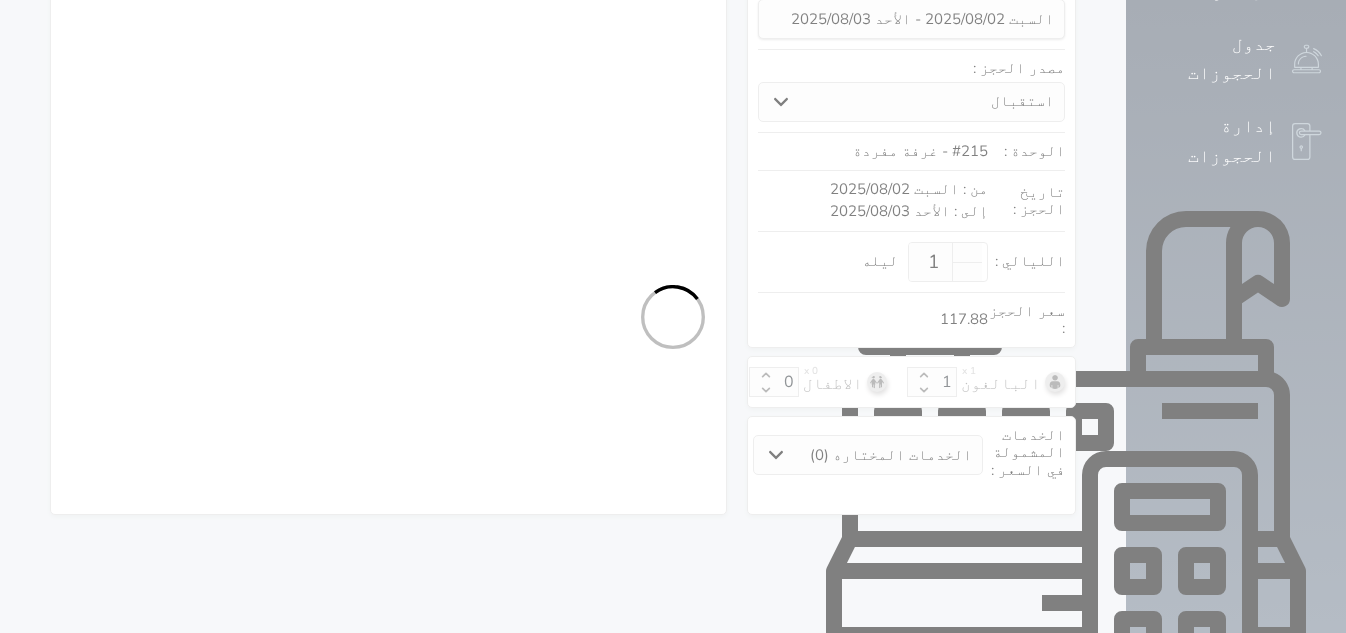 select on "2" 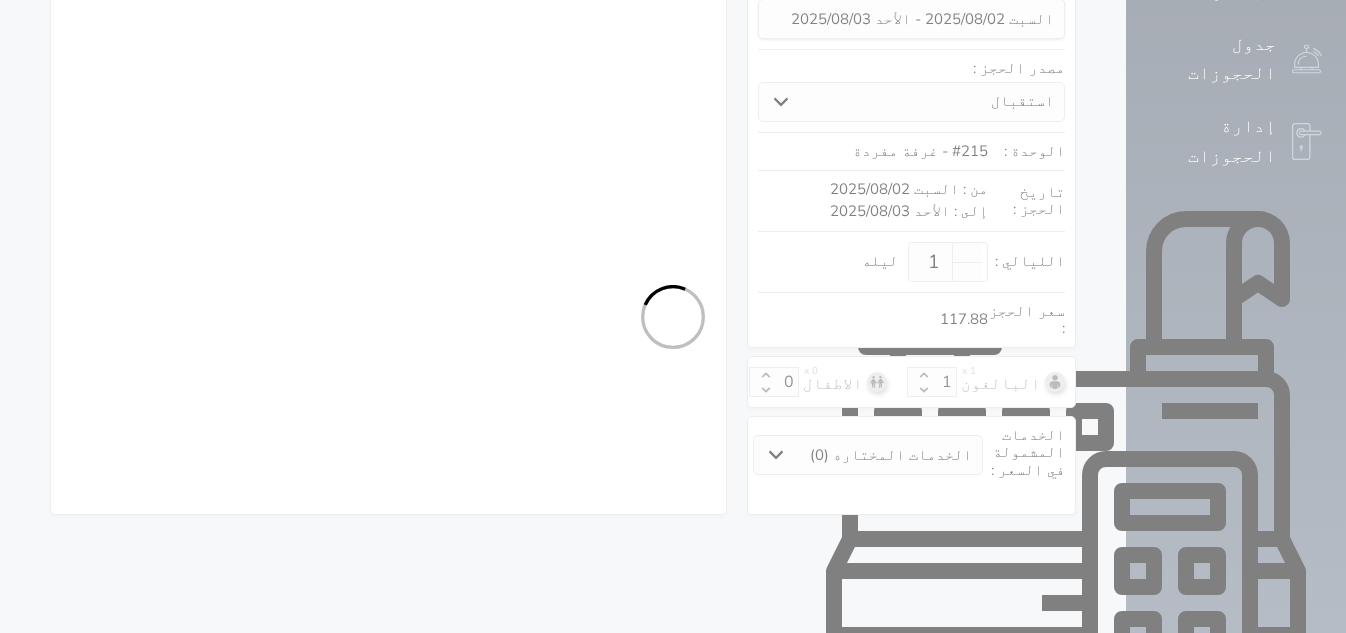 type 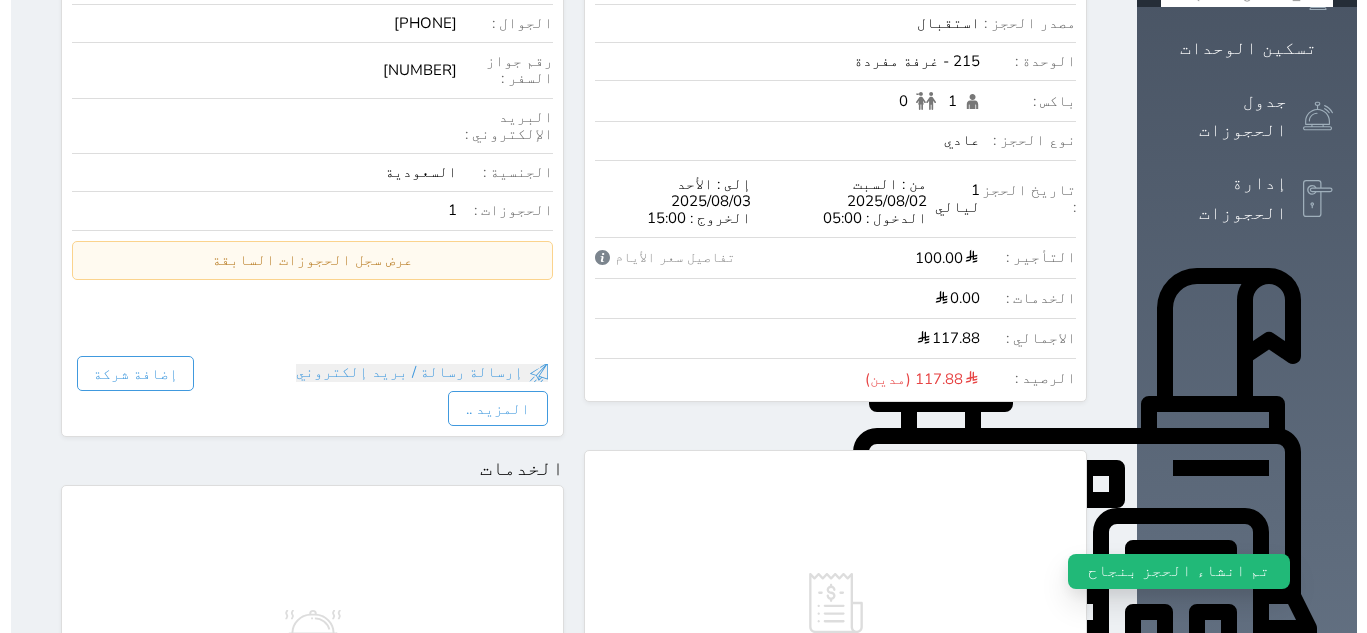 scroll, scrollTop: 125, scrollLeft: 0, axis: vertical 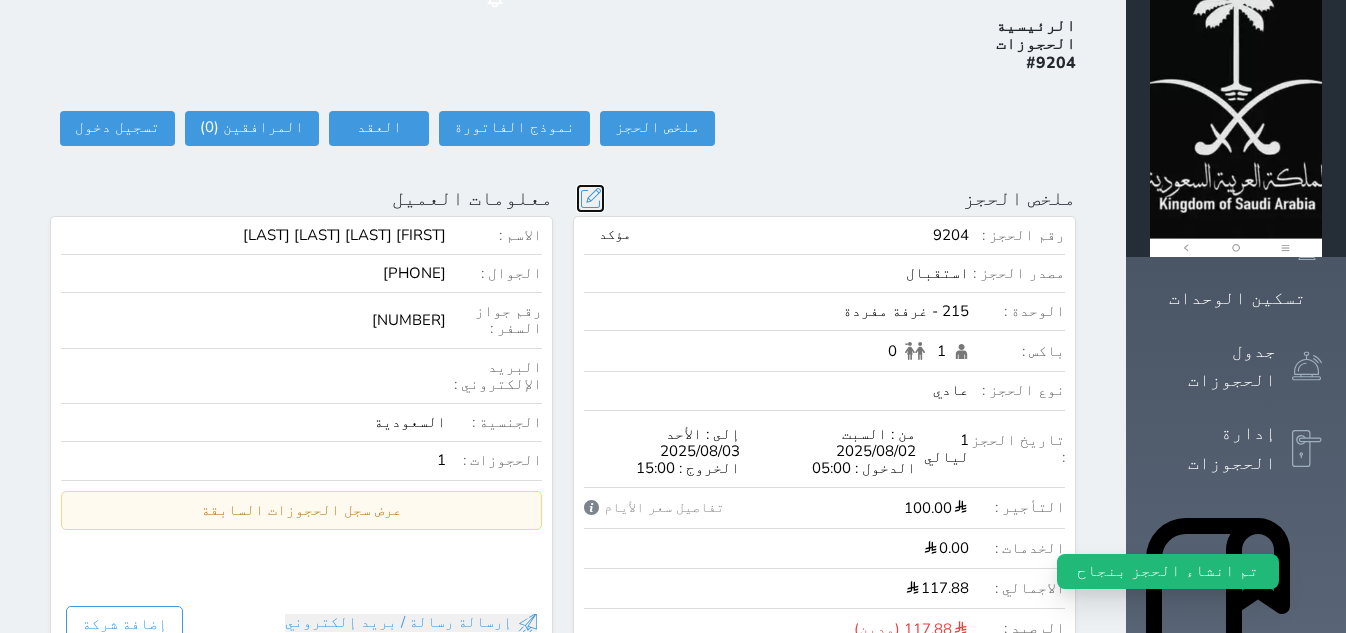 click at bounding box center [590, 198] 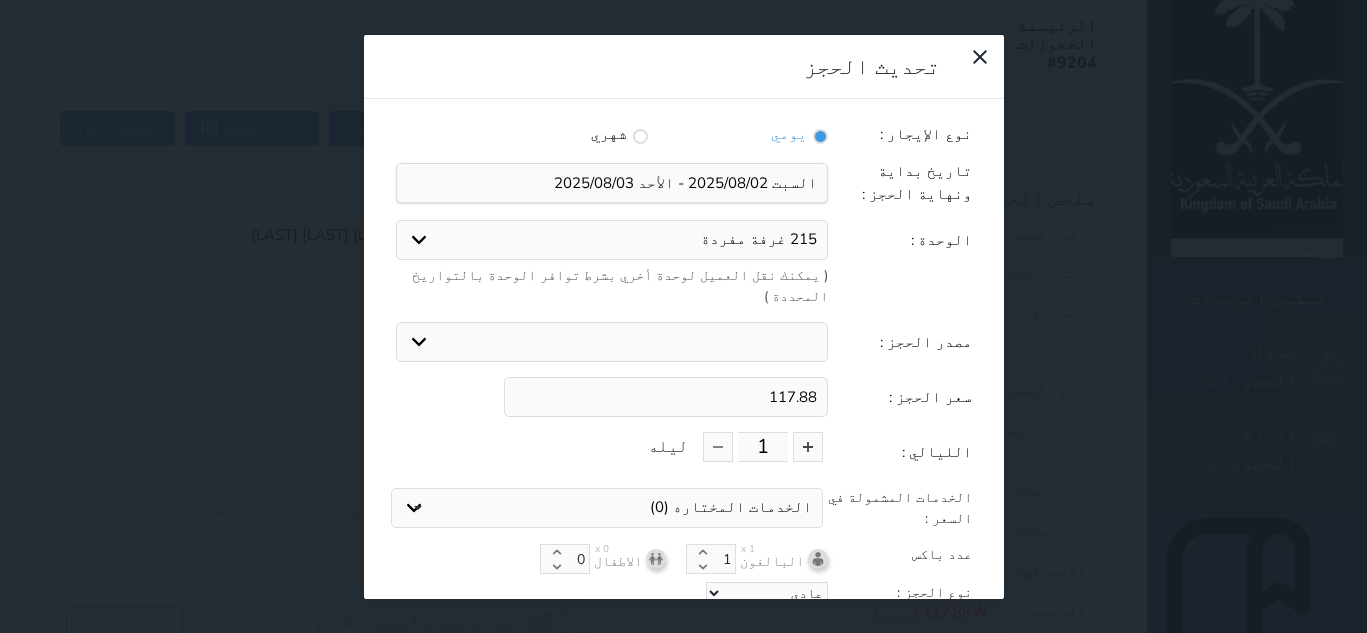 click on "117.88" at bounding box center [666, 397] 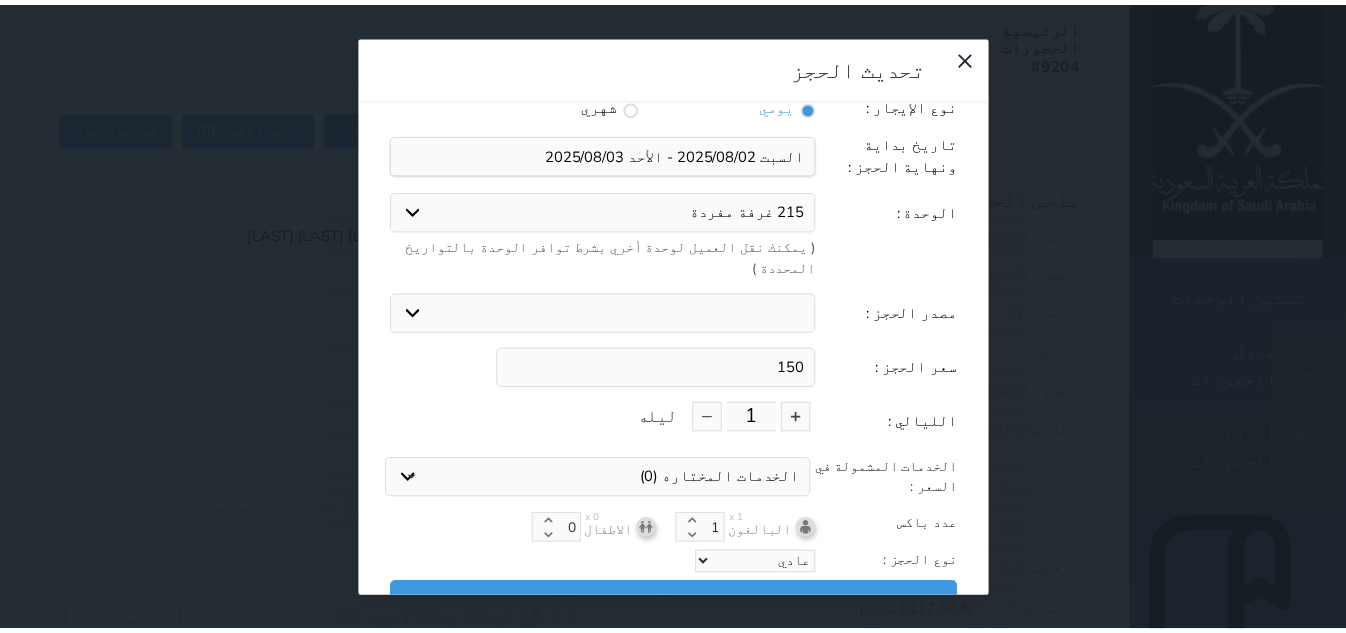 scroll, scrollTop: 45, scrollLeft: 0, axis: vertical 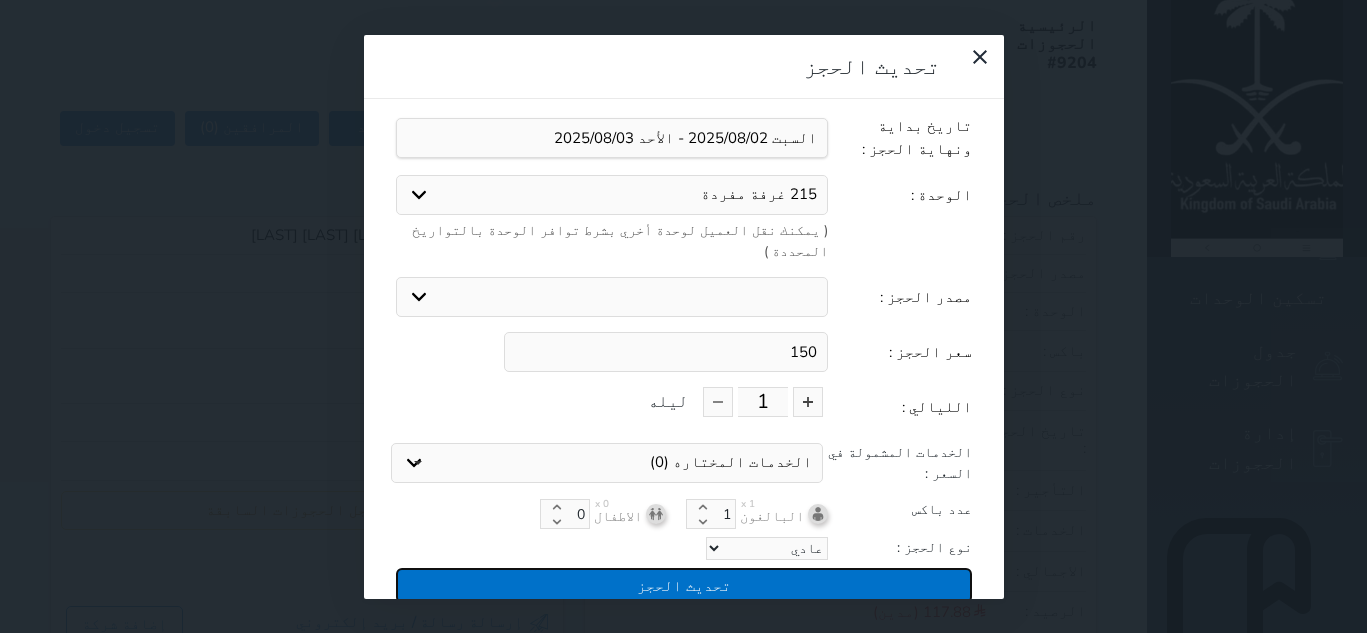 click on "تحديث الحجز" at bounding box center [684, 585] 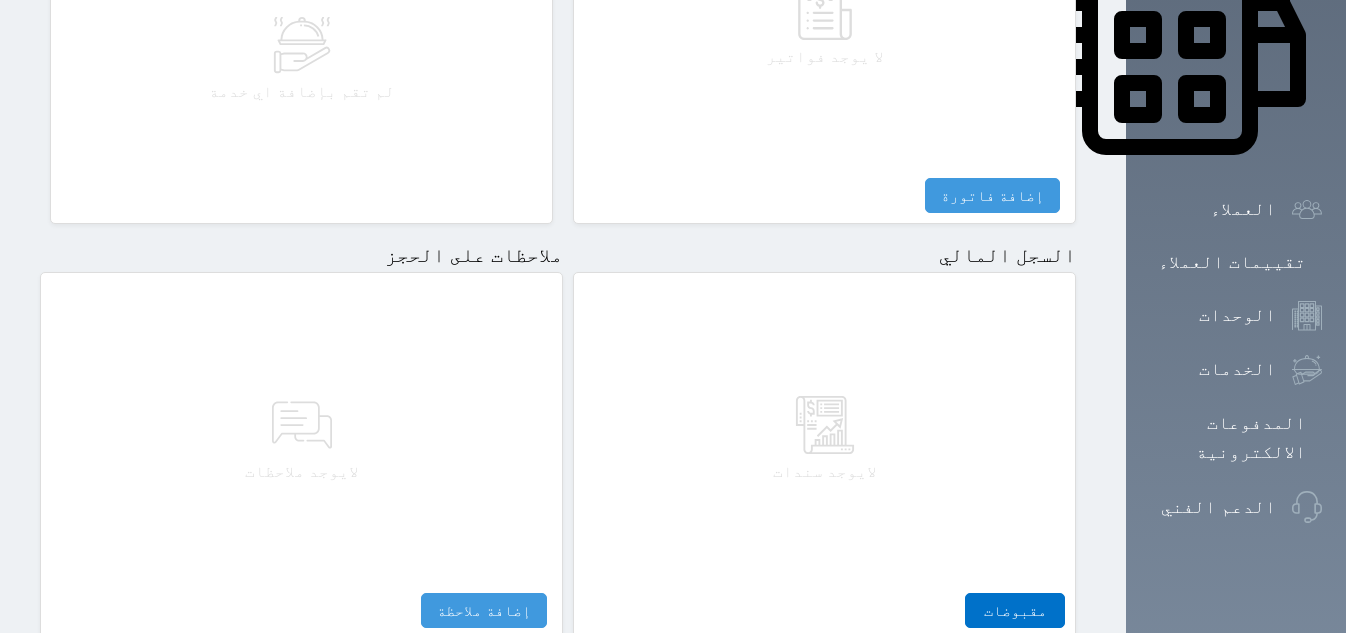 scroll, scrollTop: 1046, scrollLeft: 0, axis: vertical 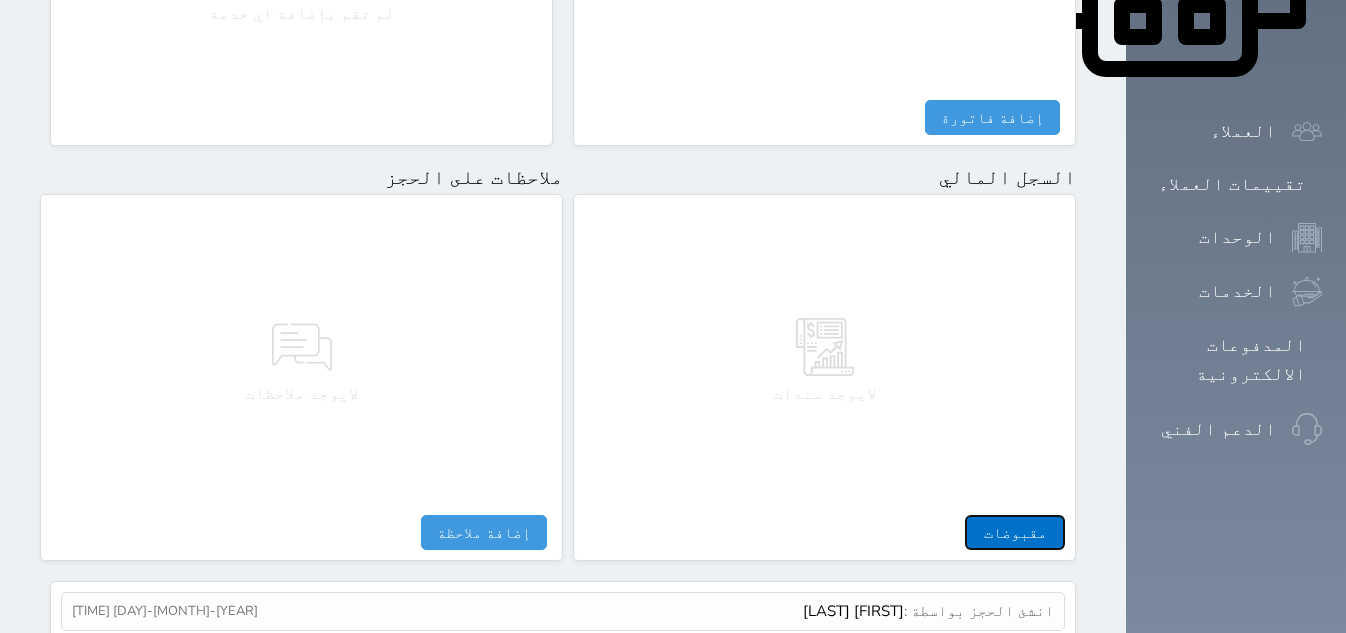 click on "مقبوضات" at bounding box center [1015, 532] 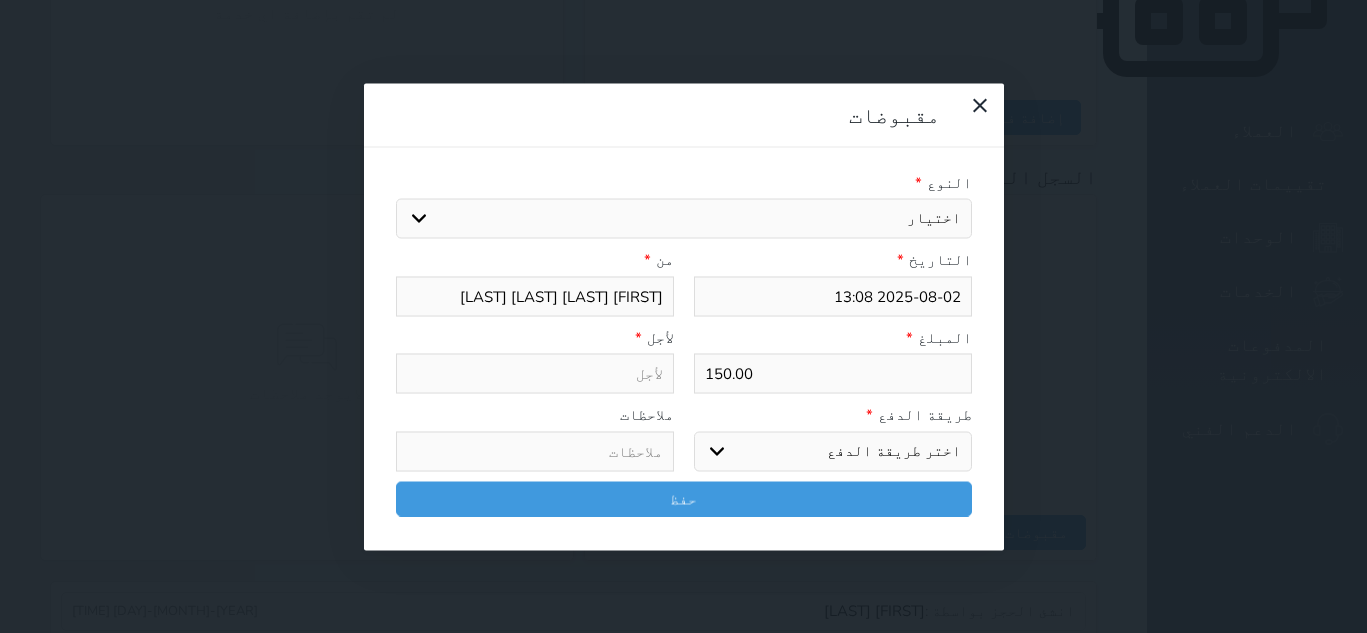 click on "اختيار   مقبوضات عامة قيمة إيجار فواتير تامين عربون لا ينطبق آخر مغسلة واي فاي - الإنترنت مواقف السيارات طعام الأغذية والمشروبات مشروبات المشروبات الباردة المشروبات الساخنة الإفطار غداء عشاء مخبز و كعك حمام سباحة الصالة الرياضية سبا و خدمات الجمال اختيار وإسقاط (خدمات النقل) ميني بار كابل - تلفزيون سرير إضافي تصفيف الشعر رسوم حكومية خدمات الجولات السياحية المنظمة خدمات الدليل السياحي" at bounding box center (684, 219) 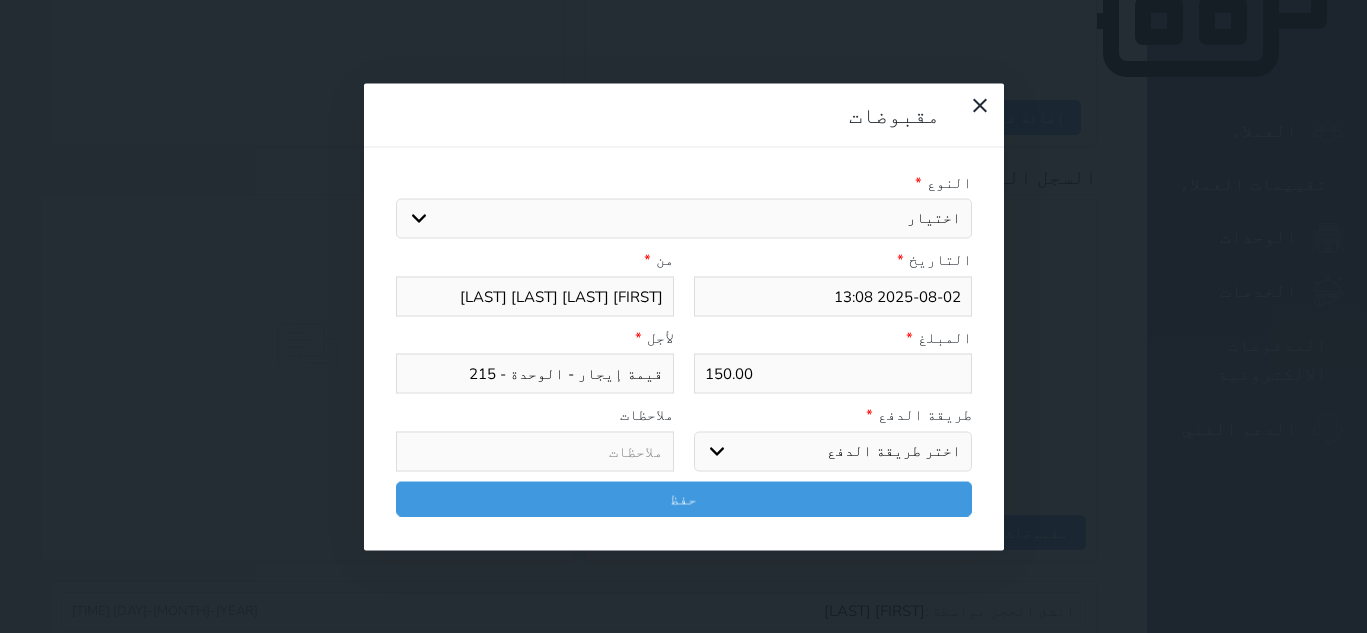 click on "اختر طريقة الدفع   دفع نقدى   تحويل بنكى   مدى   بطاقة ائتمان   آجل" at bounding box center [833, 451] 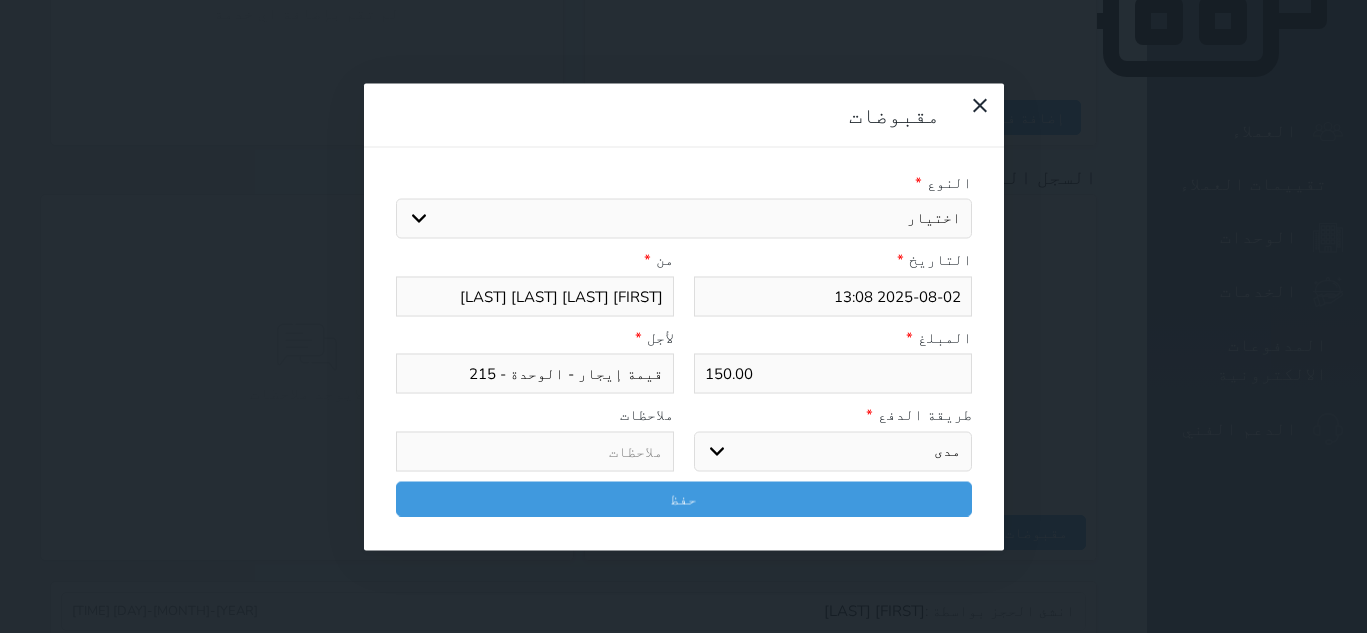 click on "اختر طريقة الدفع   دفع نقدى   تحويل بنكى   مدى   بطاقة ائتمان   آجل" at bounding box center (833, 451) 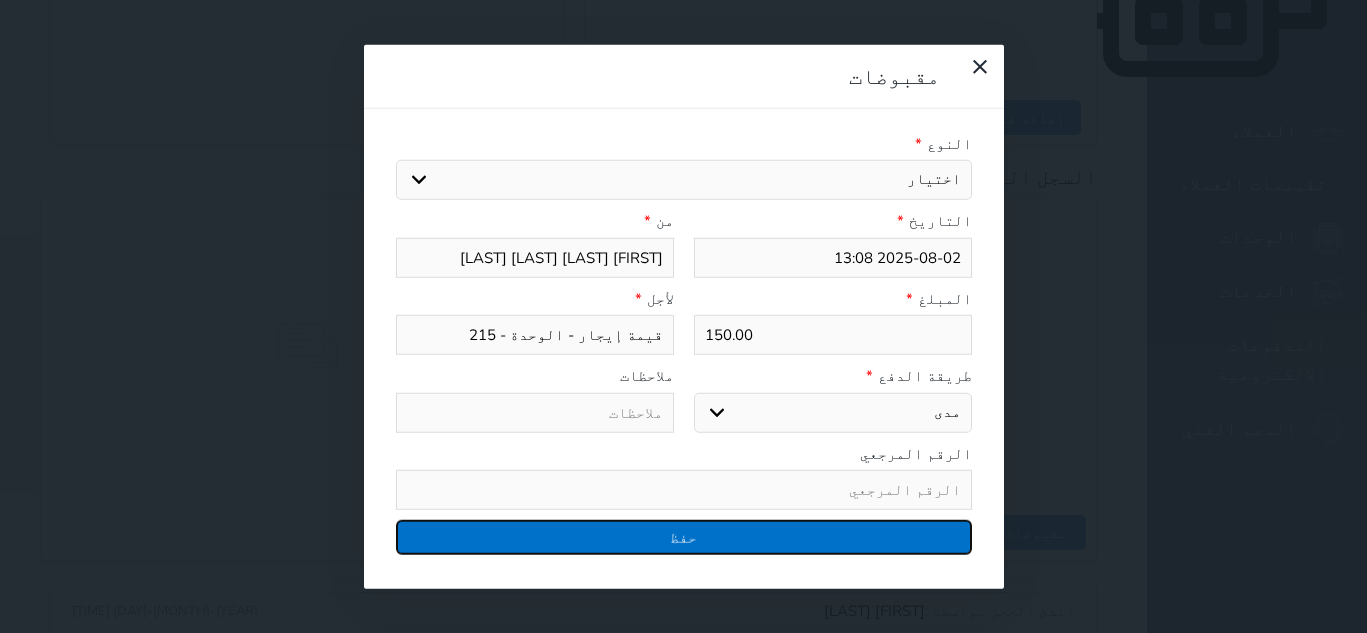 click on "حفظ" at bounding box center (684, 537) 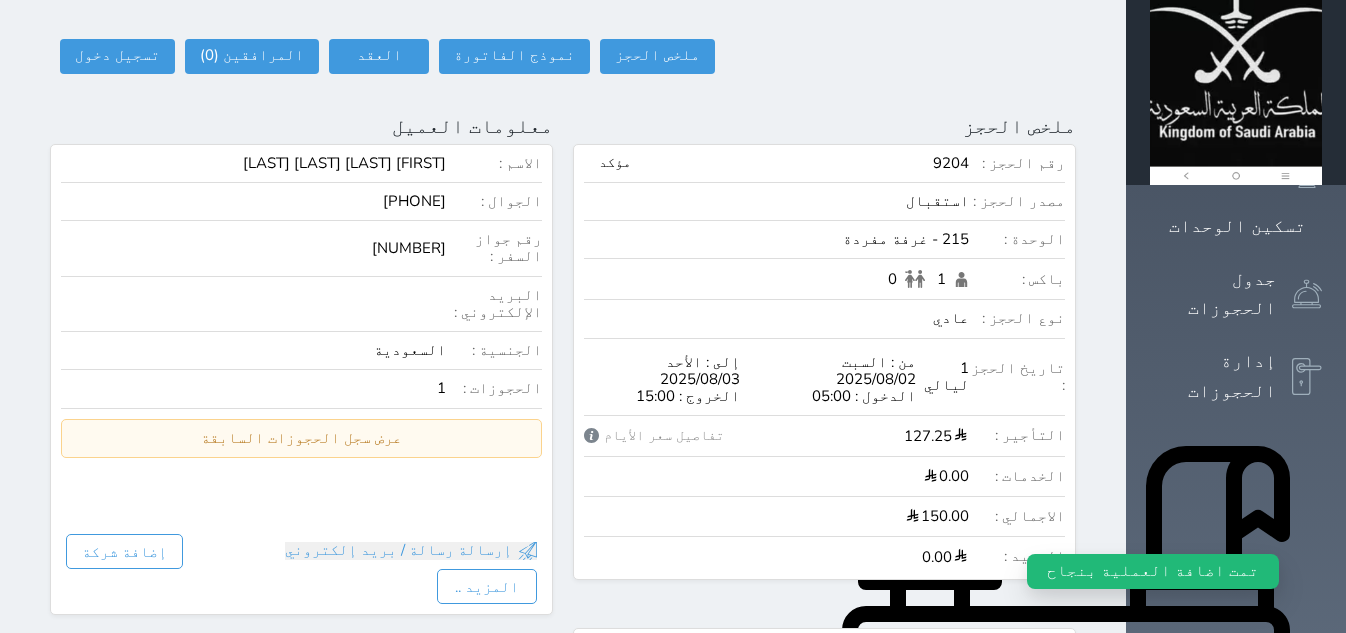 scroll, scrollTop: 0, scrollLeft: 0, axis: both 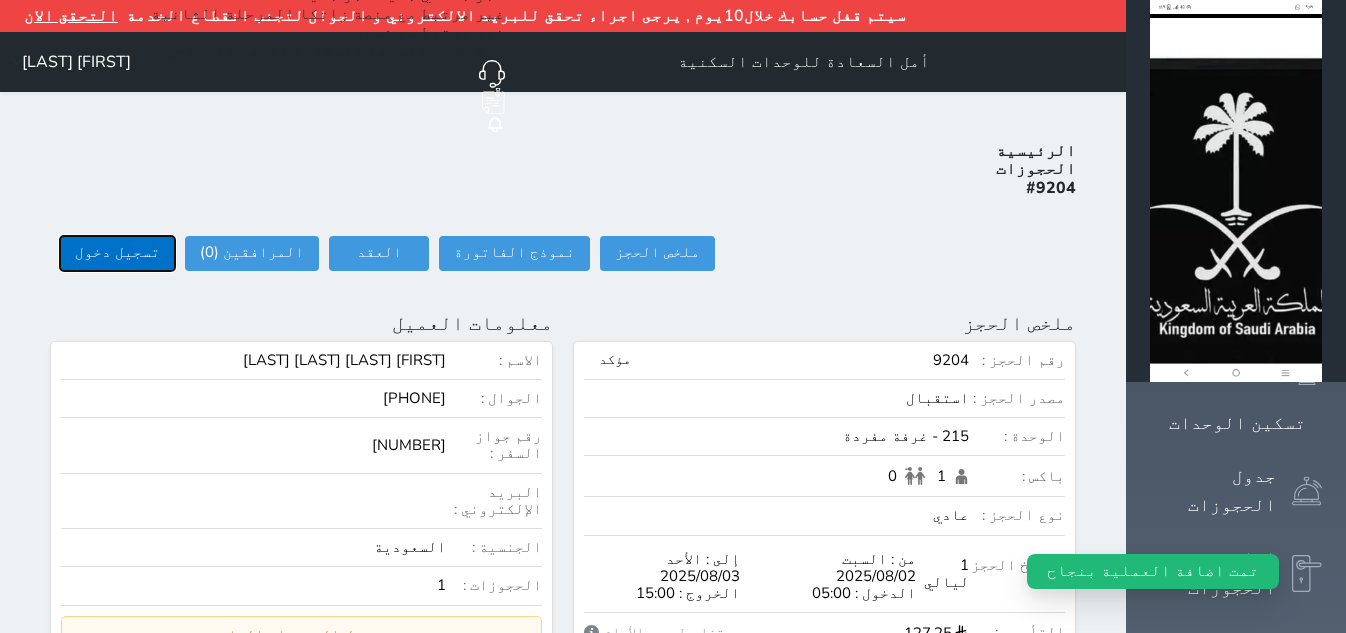 click on "تسجيل دخول" at bounding box center (117, 253) 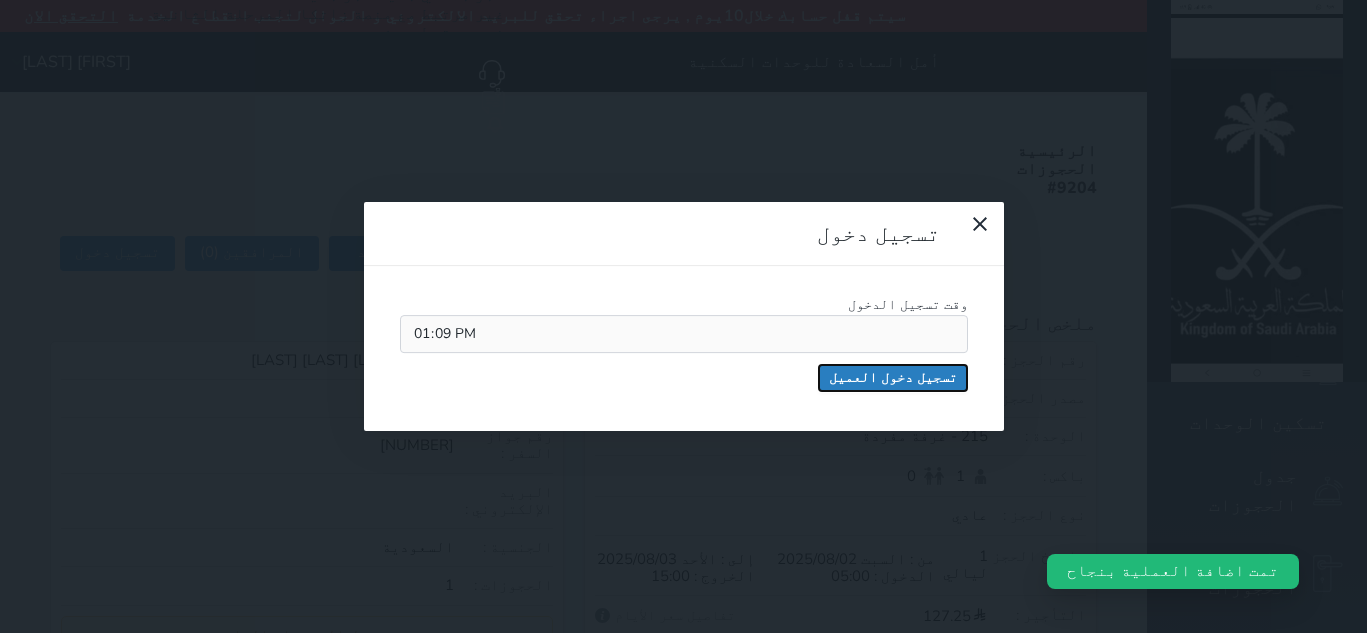 click on "تسجيل دخول العميل" at bounding box center (893, 378) 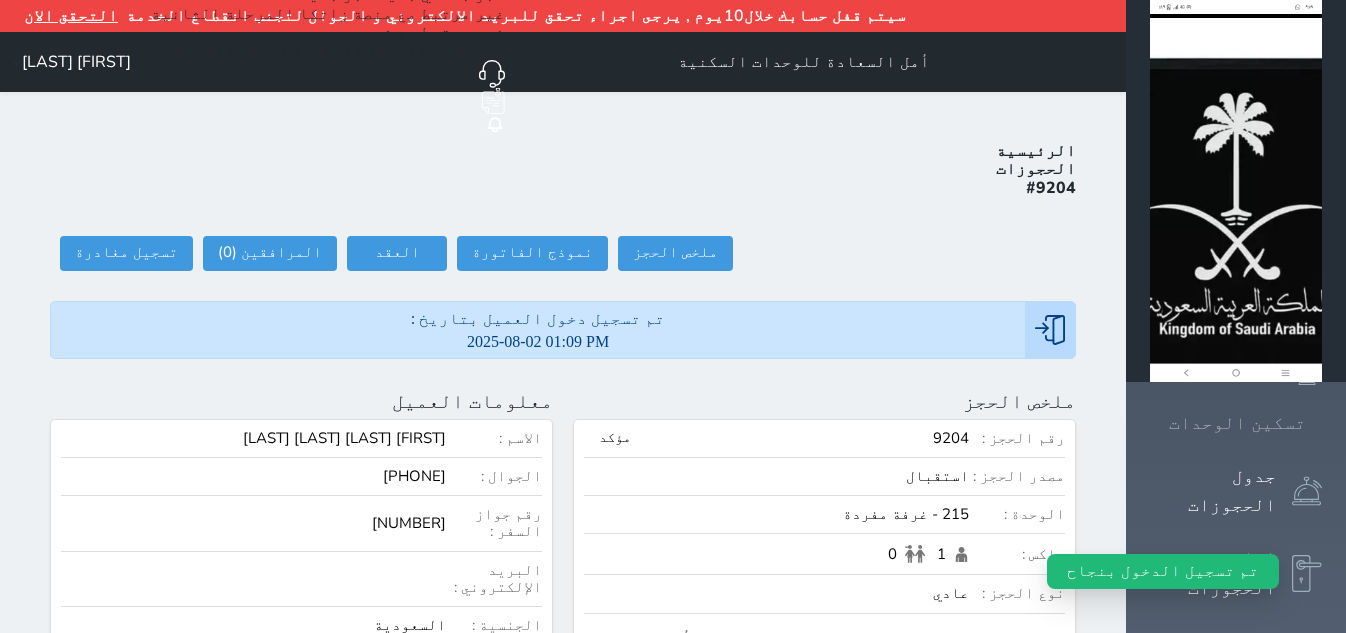 click 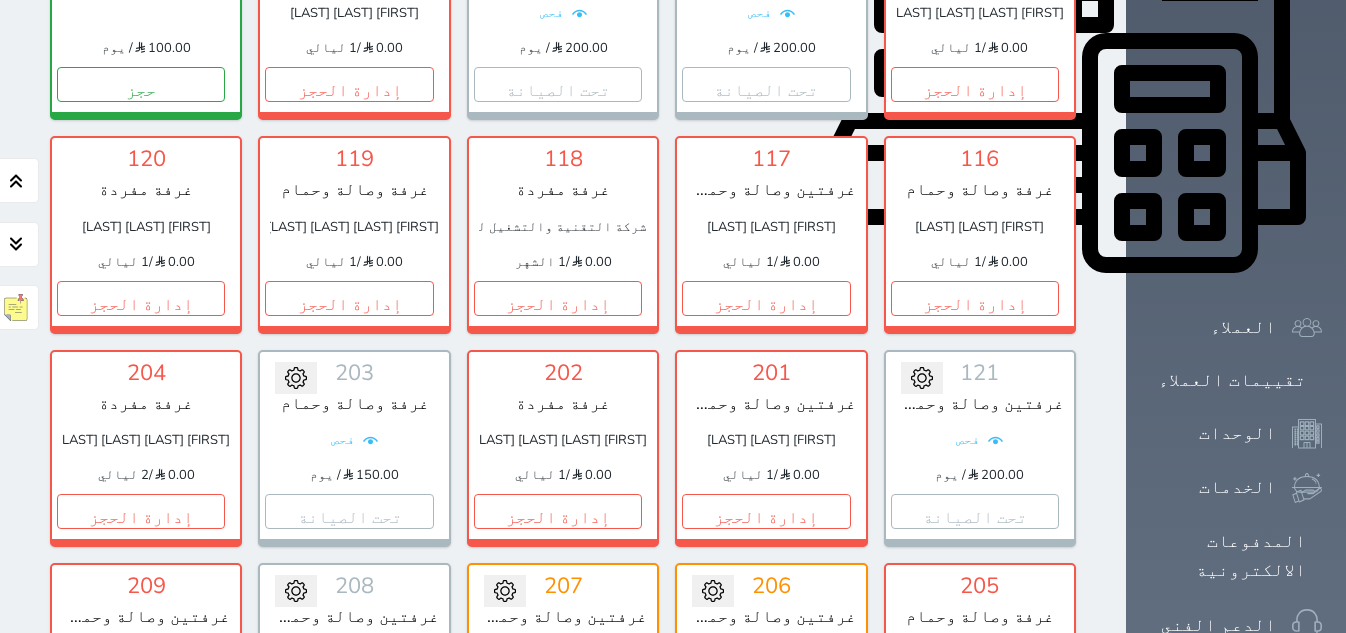 scroll, scrollTop: 860, scrollLeft: 0, axis: vertical 